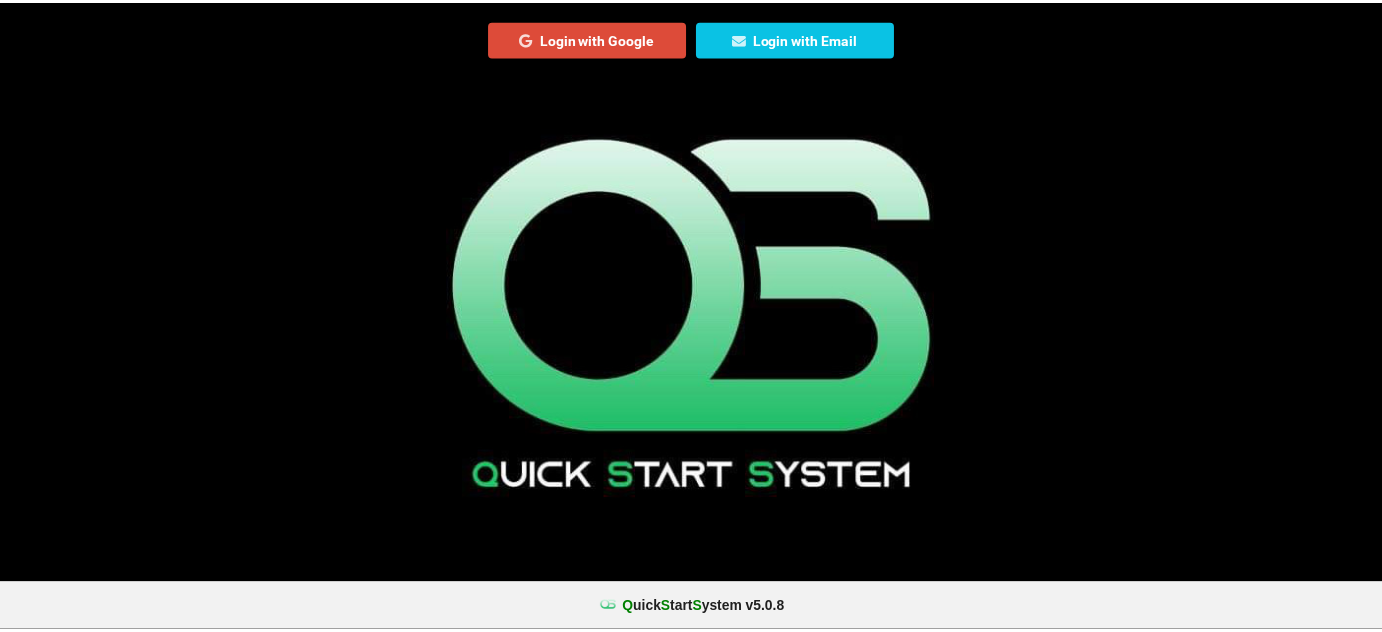 scroll, scrollTop: 0, scrollLeft: 0, axis: both 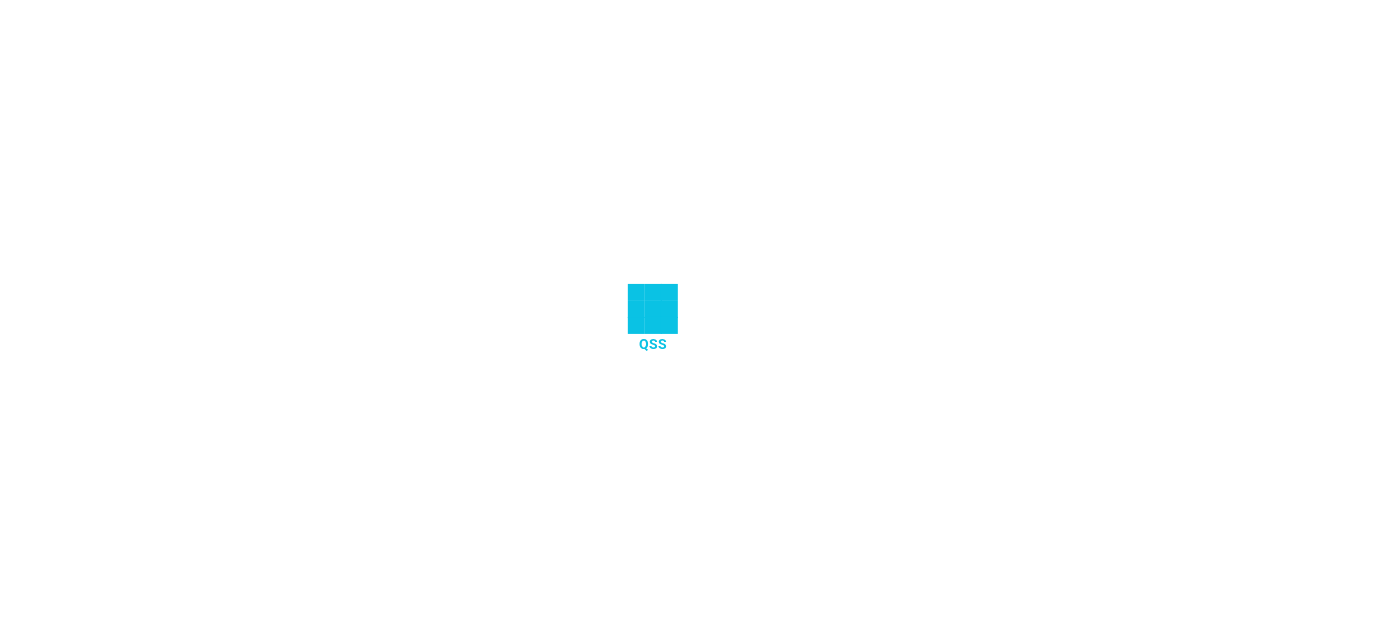 select on "25" 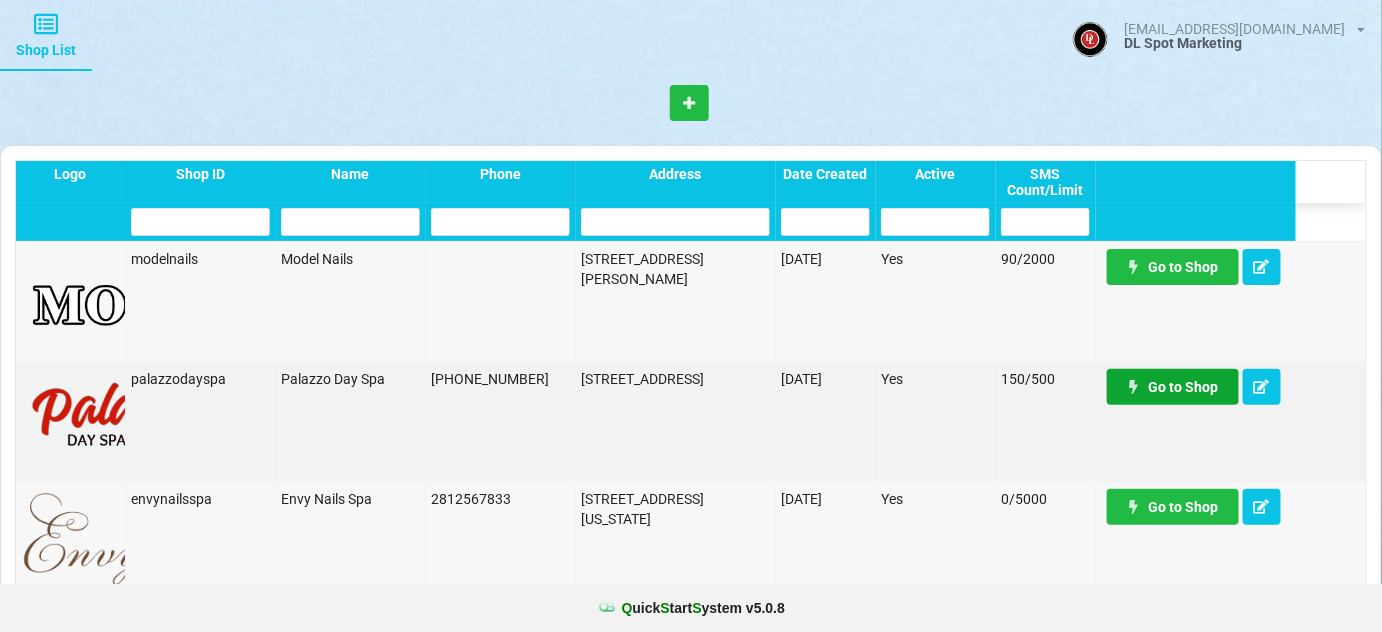 click on "Go to Shop" at bounding box center (1173, 387) 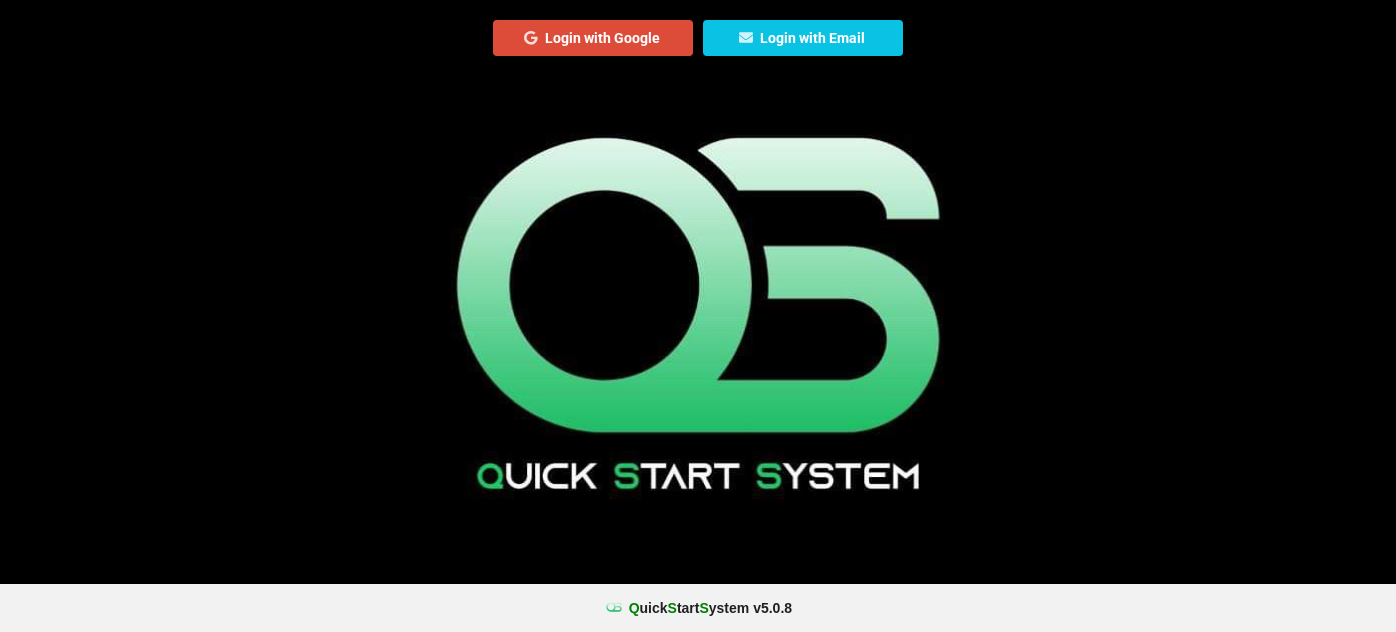 scroll, scrollTop: 0, scrollLeft: 0, axis: both 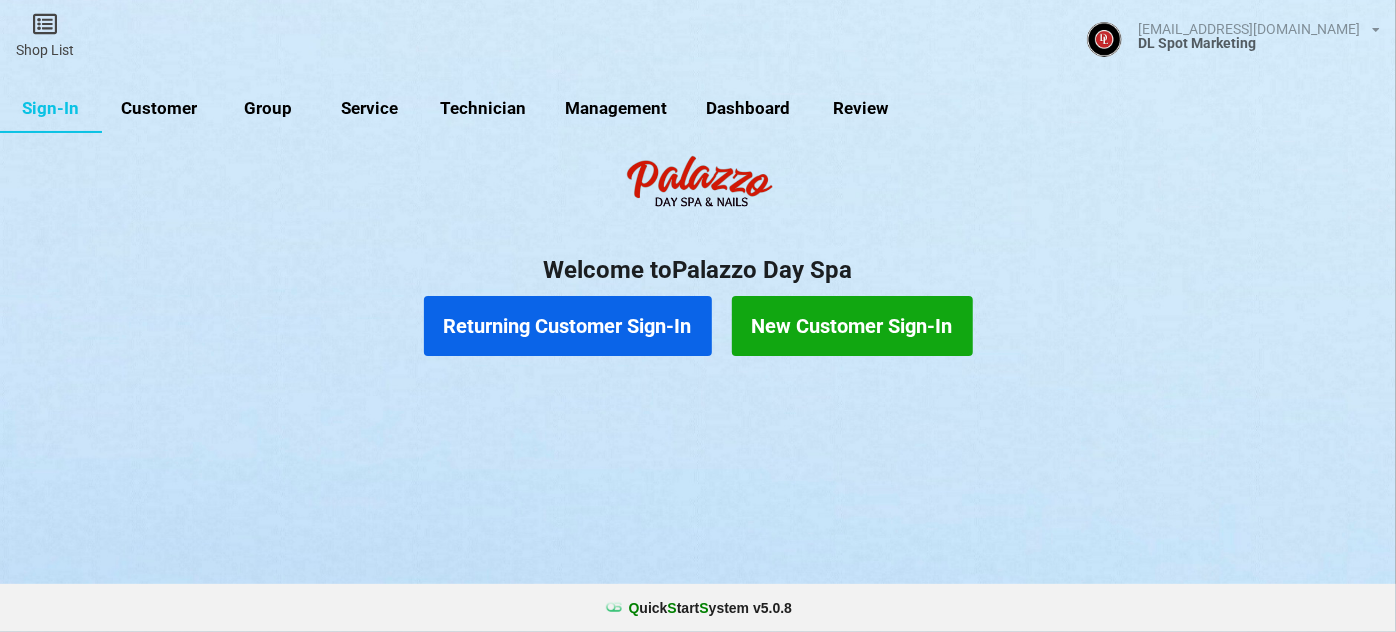 click on "Customer" at bounding box center [159, 109] 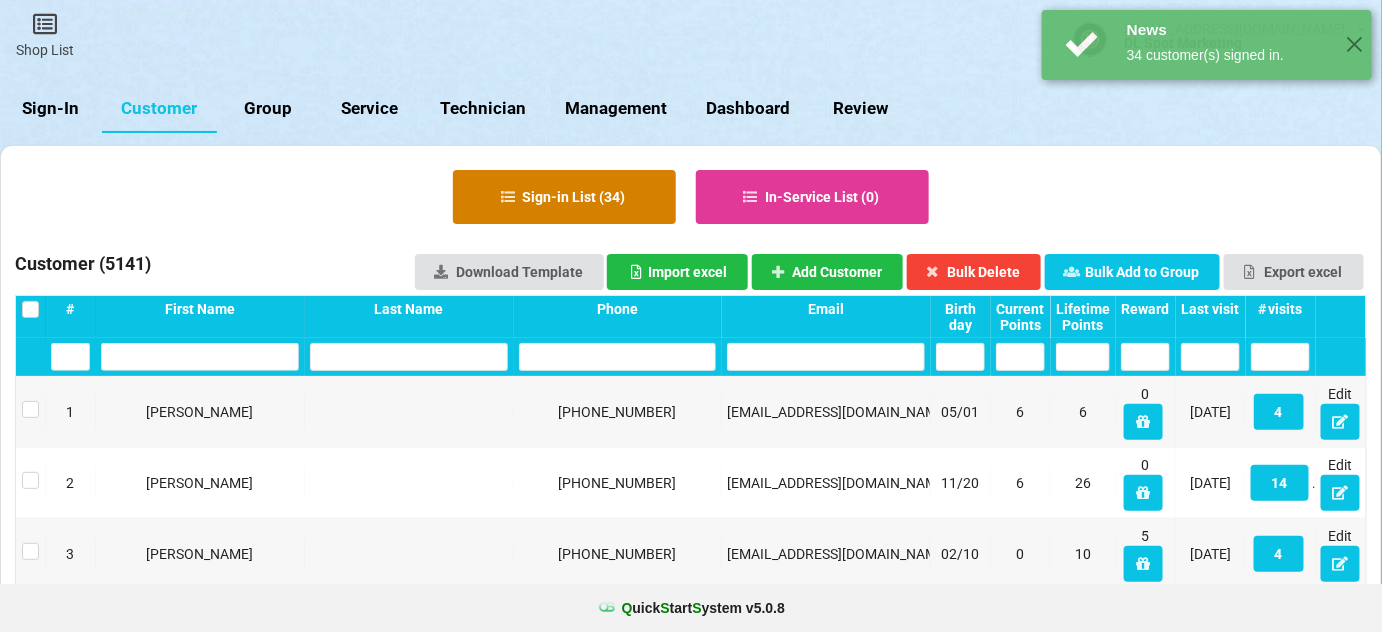 click on "Sign-in List ( 34 )" at bounding box center [564, 197] 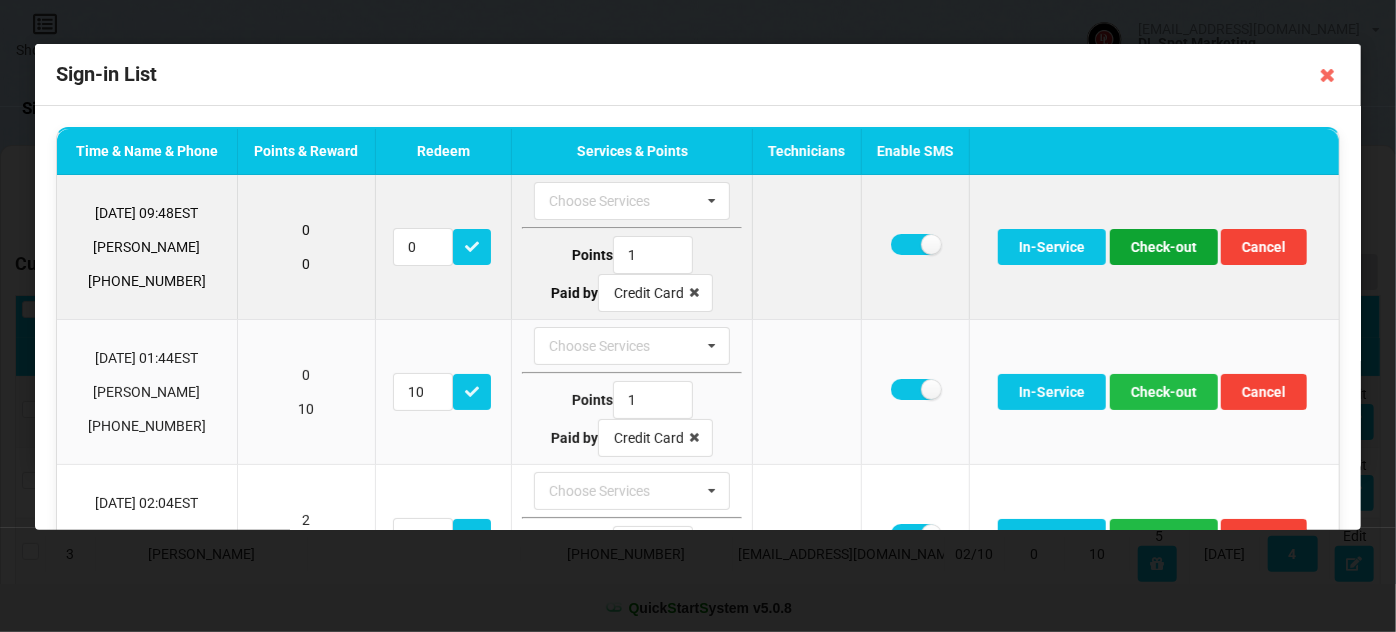 click on "Check-out" at bounding box center (1164, 247) 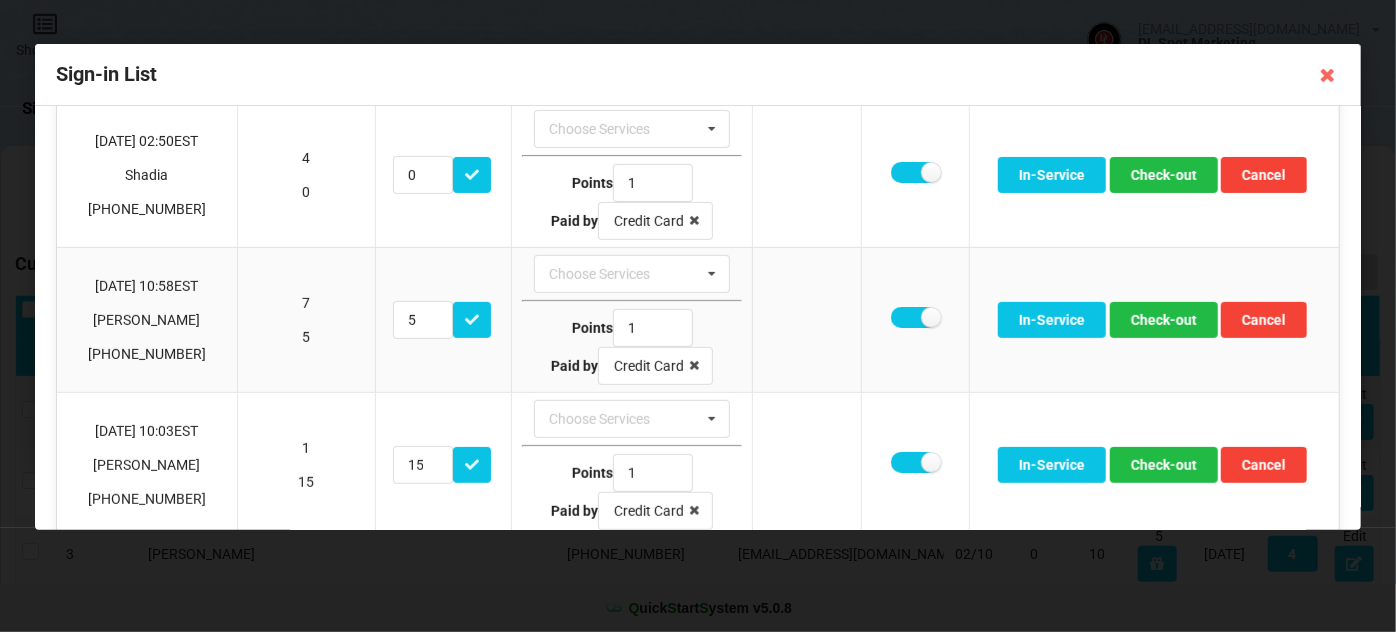 scroll, scrollTop: 363, scrollLeft: 0, axis: vertical 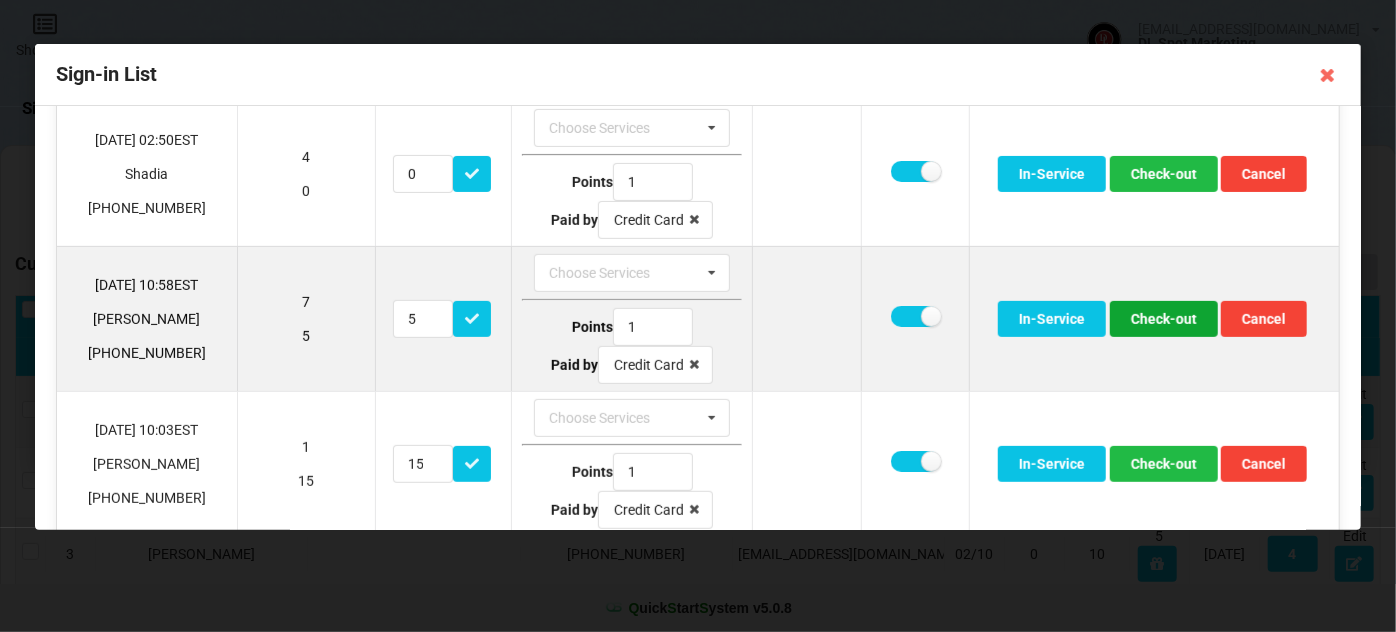 click on "Check-out" at bounding box center (1164, 319) 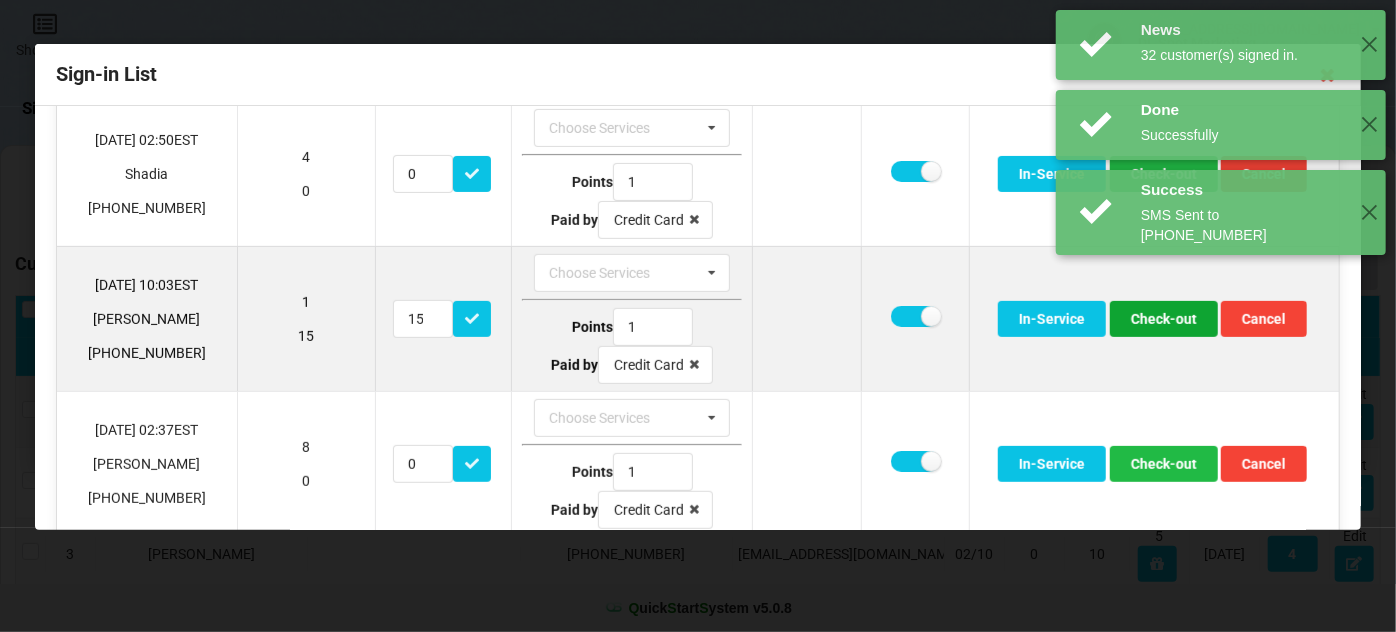click on "Check-out" at bounding box center [1164, 319] 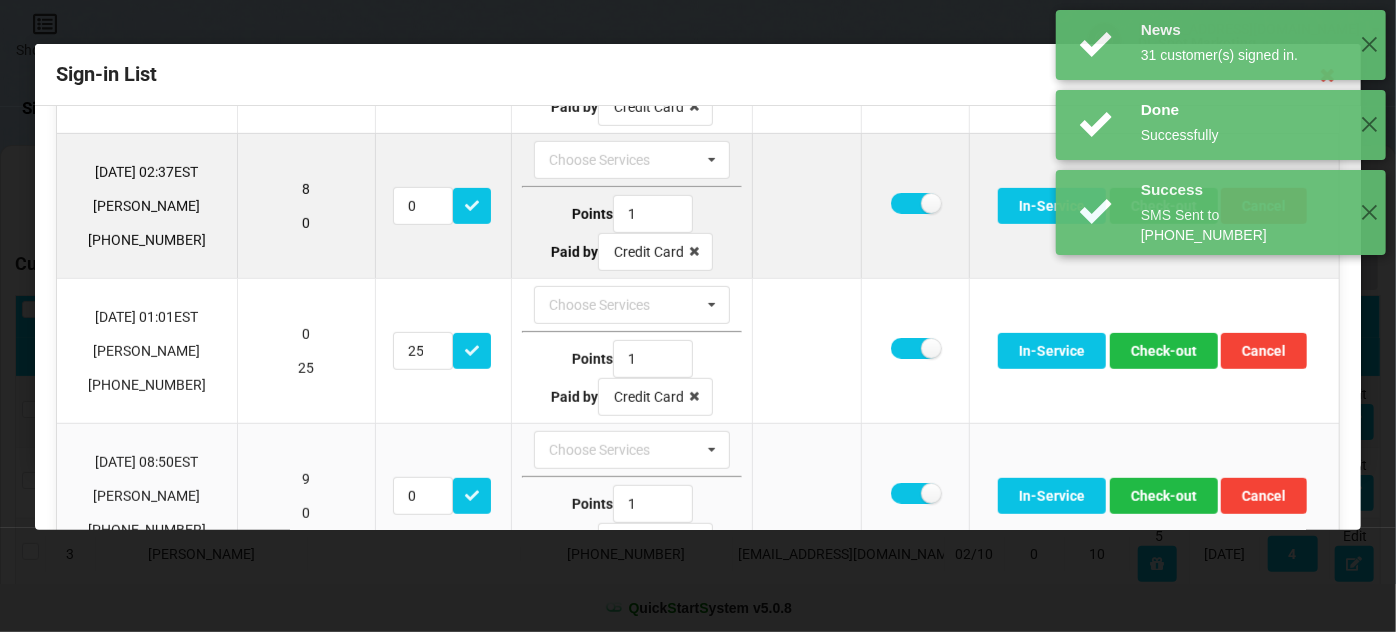 scroll, scrollTop: 485, scrollLeft: 0, axis: vertical 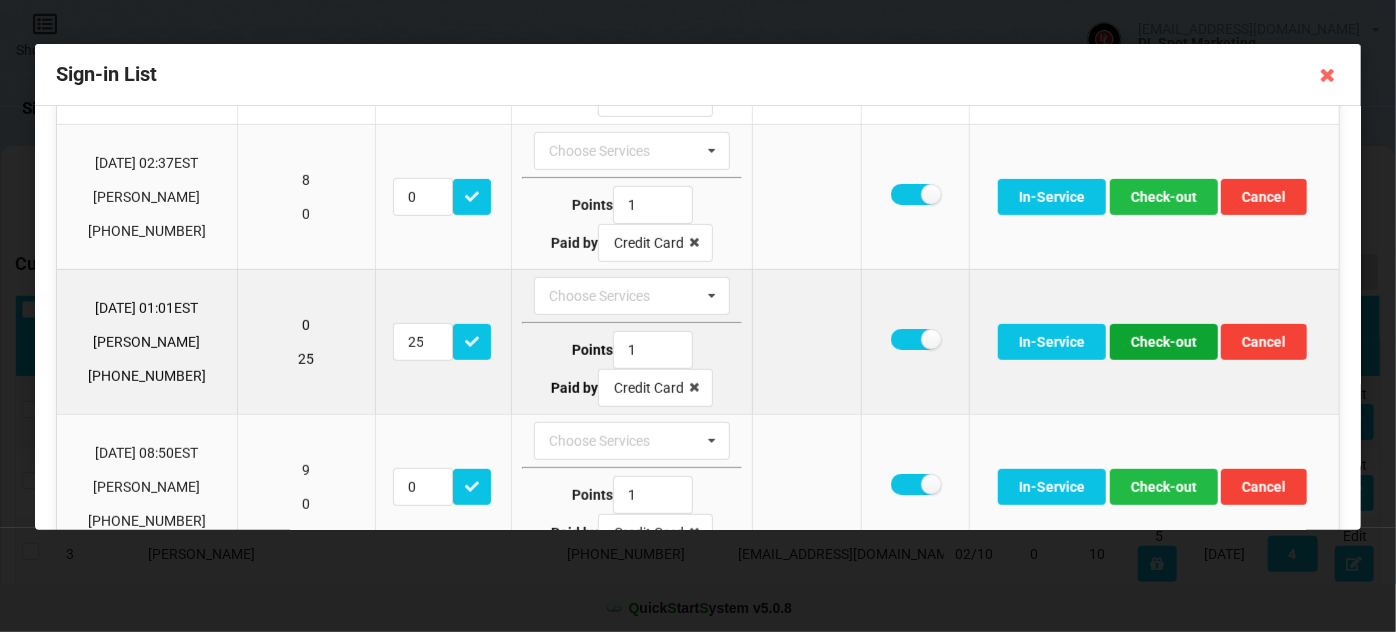 click on "Check-out" at bounding box center [1164, 342] 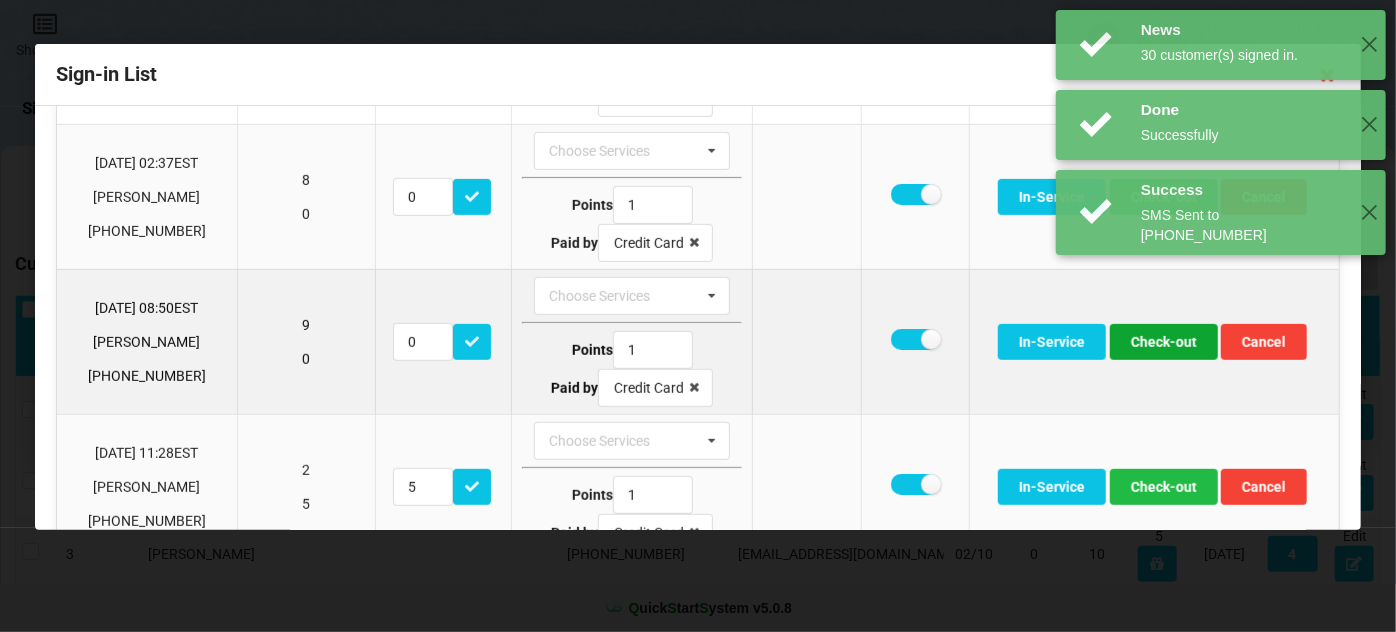 click on "Check-out" at bounding box center [1164, 342] 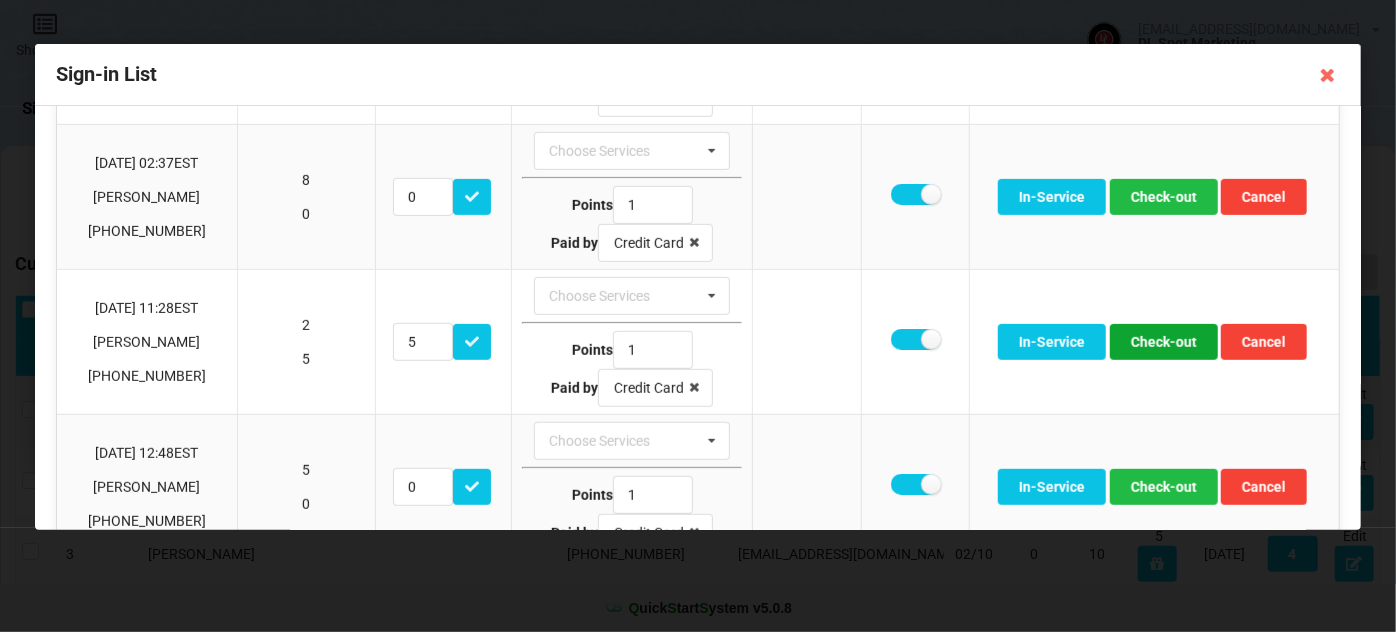 click on "Check-out" at bounding box center (1164, 342) 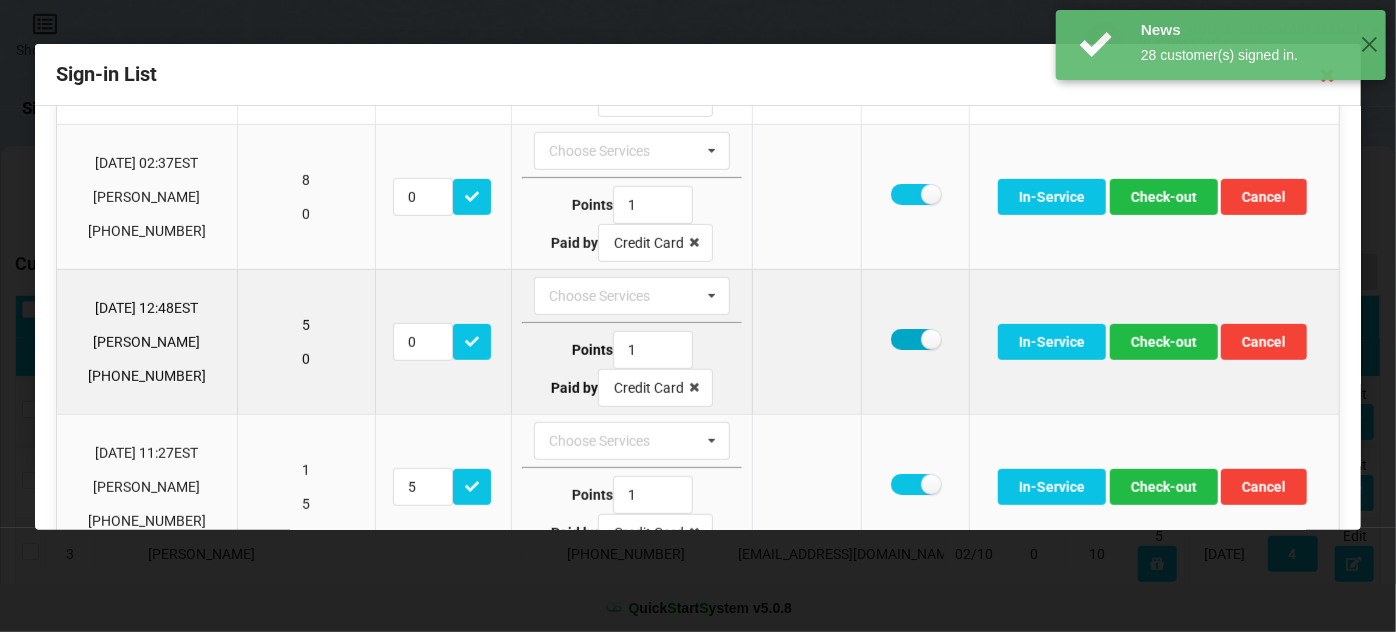 click at bounding box center [915, 339] 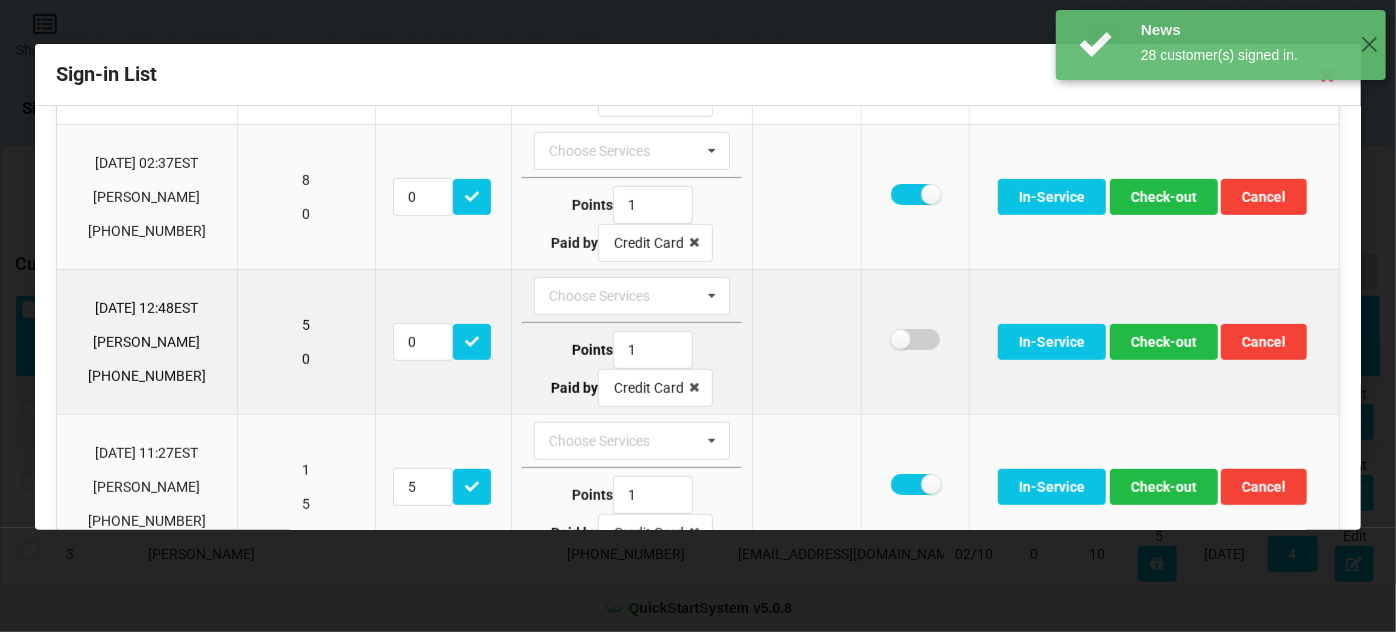 checkbox on "false" 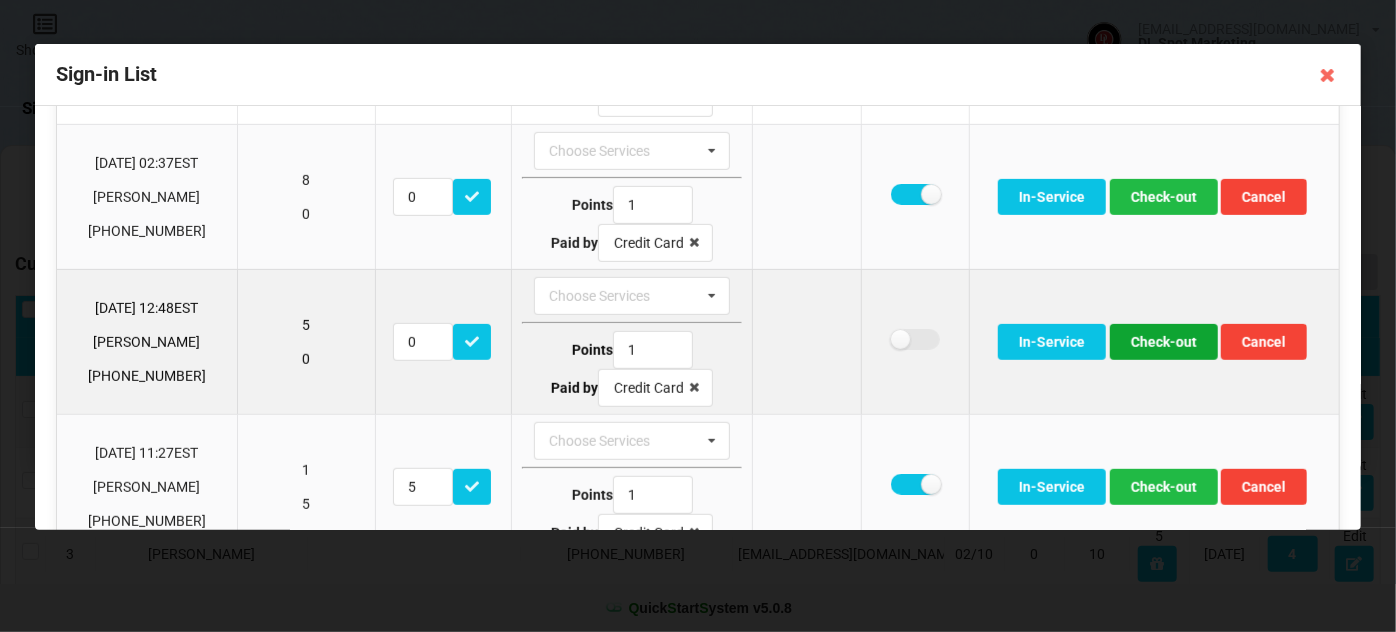 click on "Check-out" at bounding box center (1164, 342) 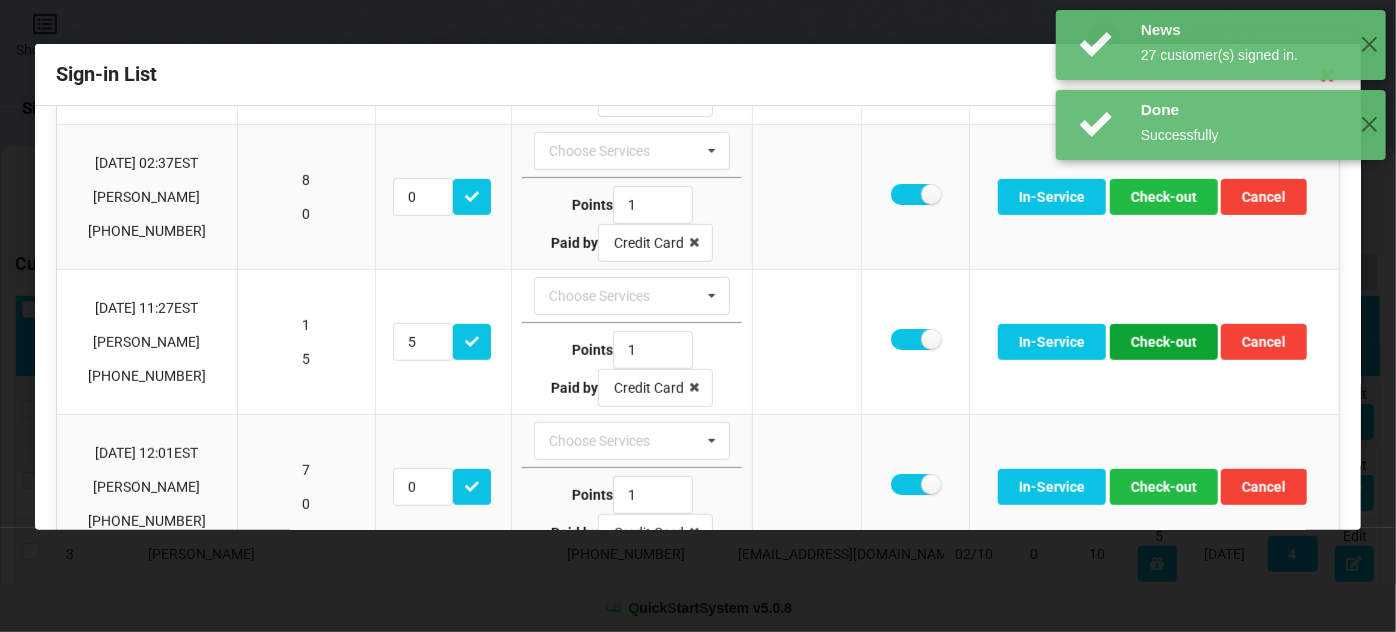 click on "Check-out" at bounding box center [1164, 342] 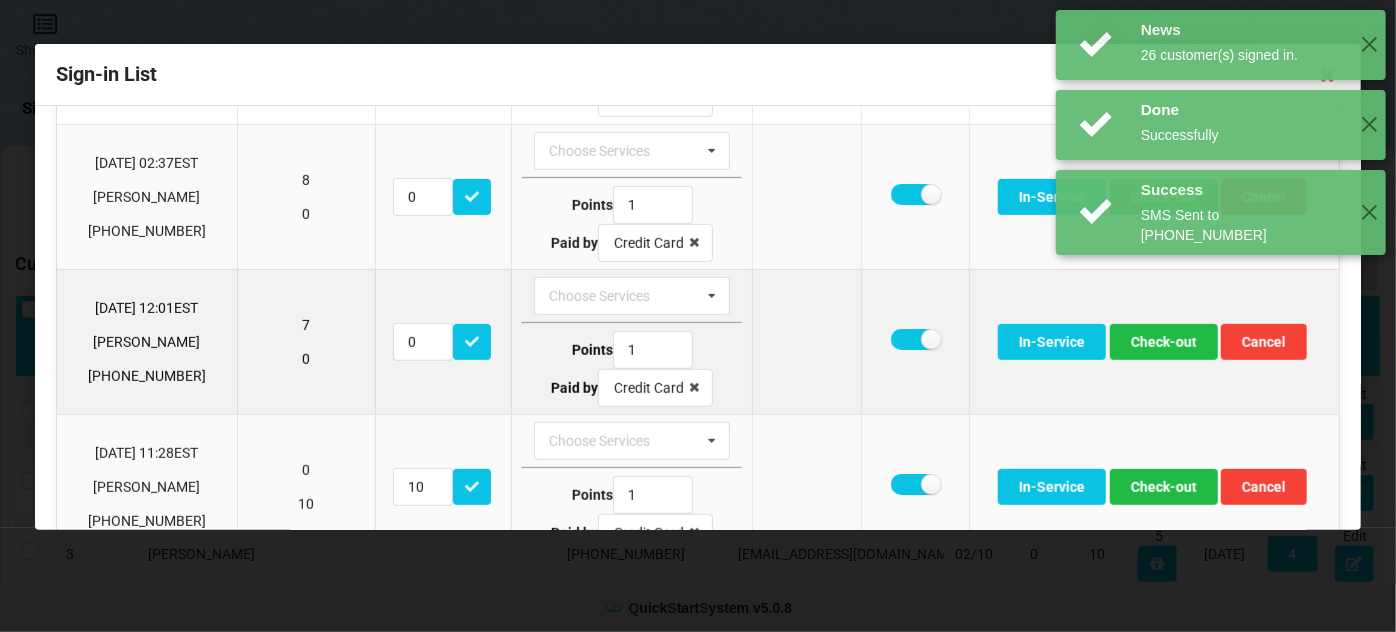 click at bounding box center [914, 341] 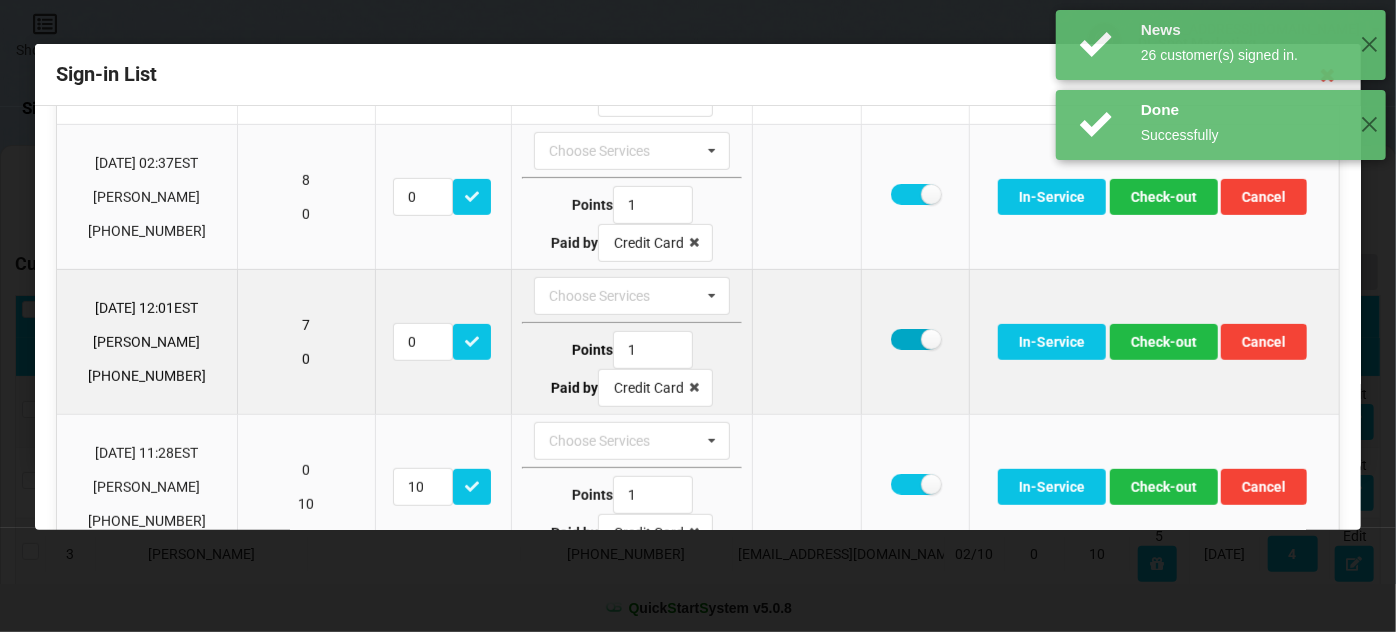 click at bounding box center [915, 339] 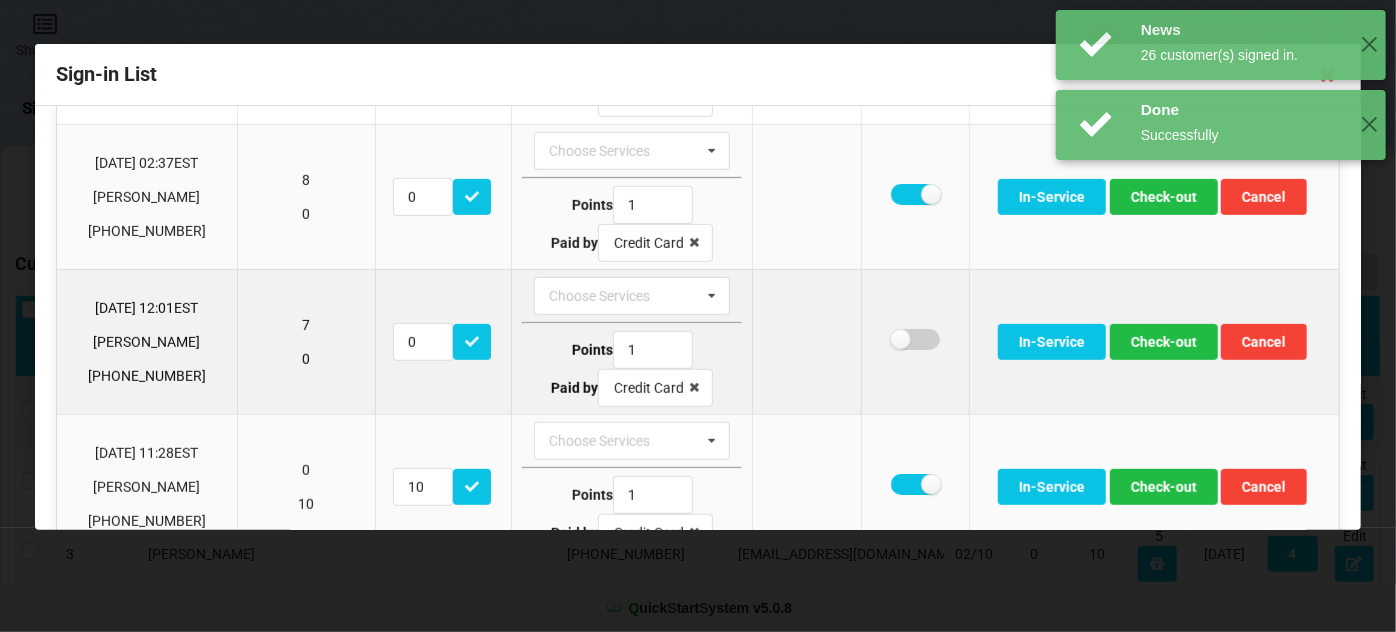 checkbox on "false" 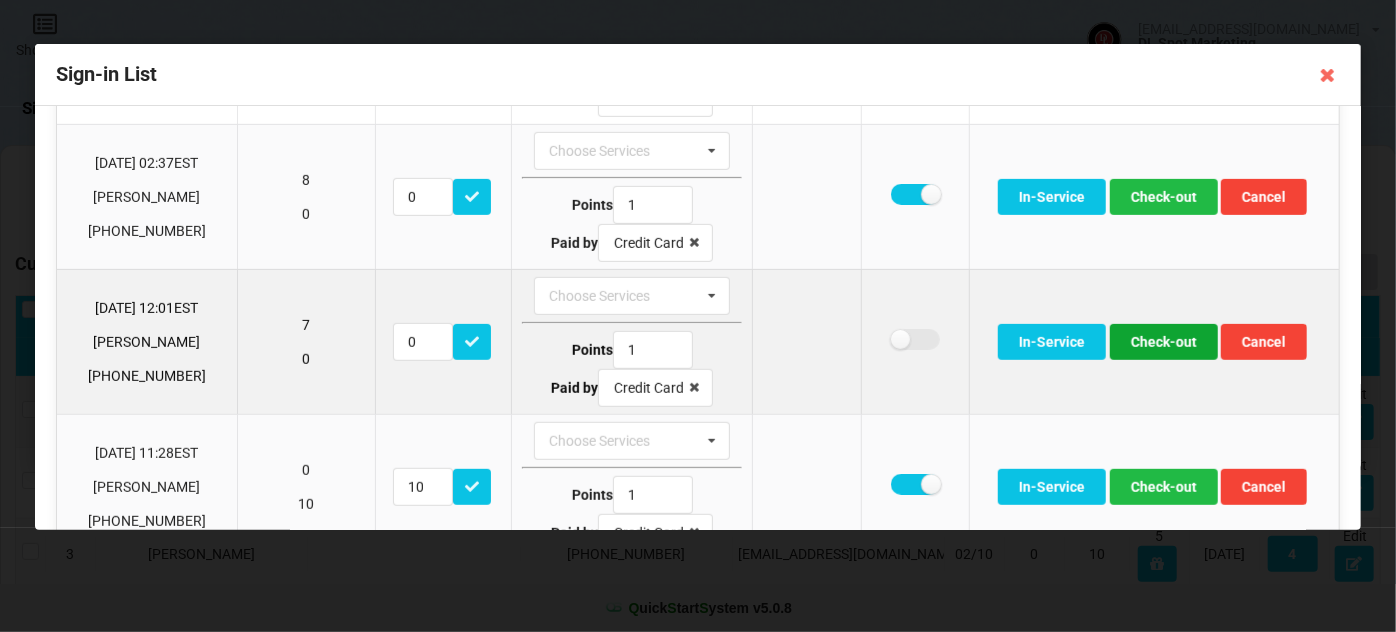 click on "Check-out" at bounding box center (1164, 342) 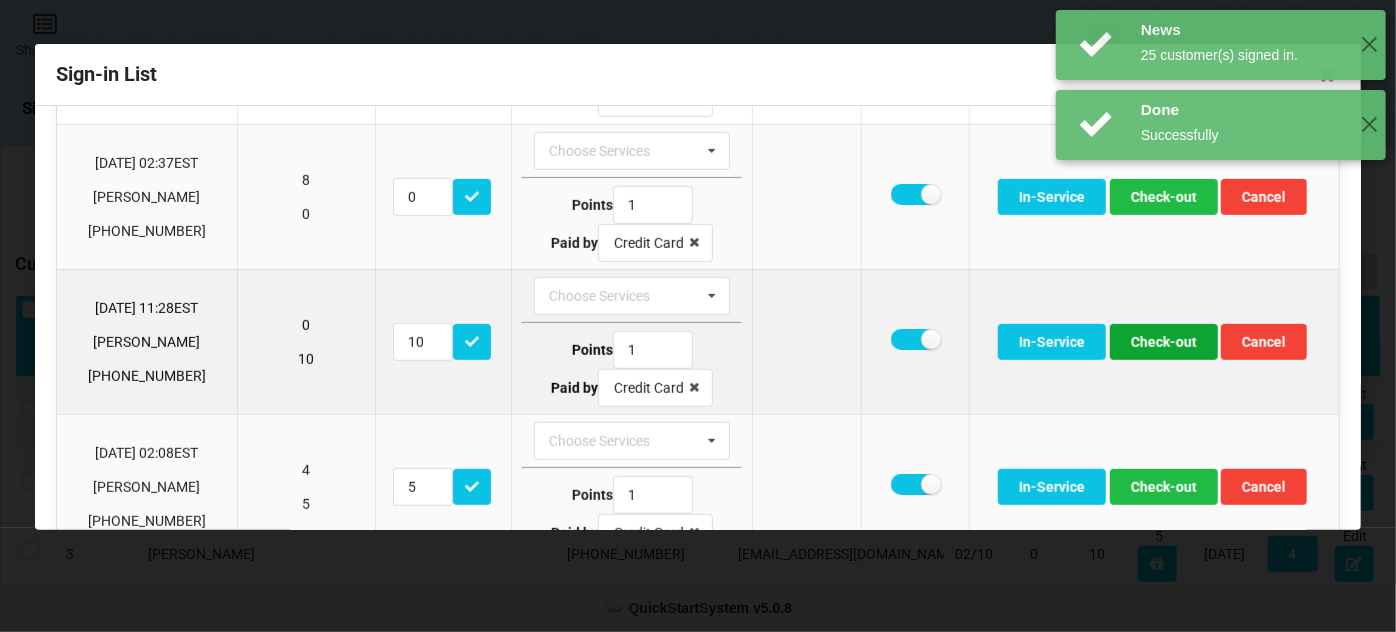 click on "Check-out" at bounding box center (1164, 342) 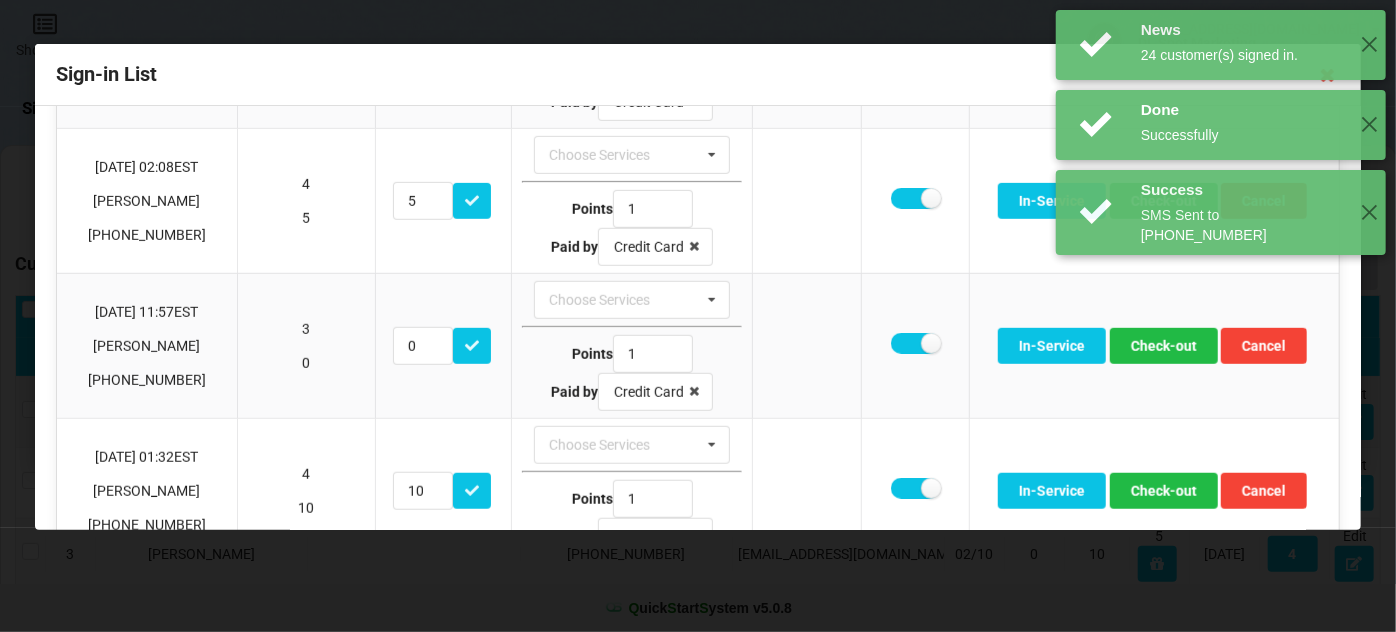 scroll, scrollTop: 727, scrollLeft: 0, axis: vertical 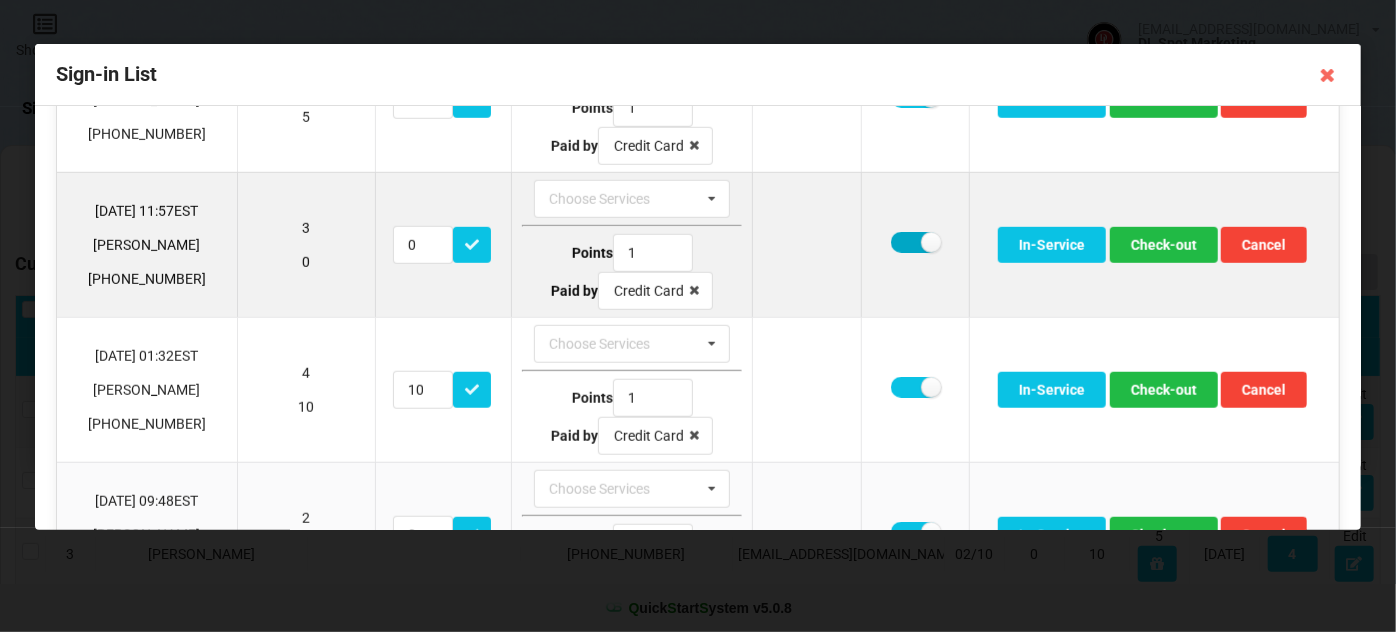 drag, startPoint x: 901, startPoint y: 239, endPoint x: 914, endPoint y: 245, distance: 14.3178215 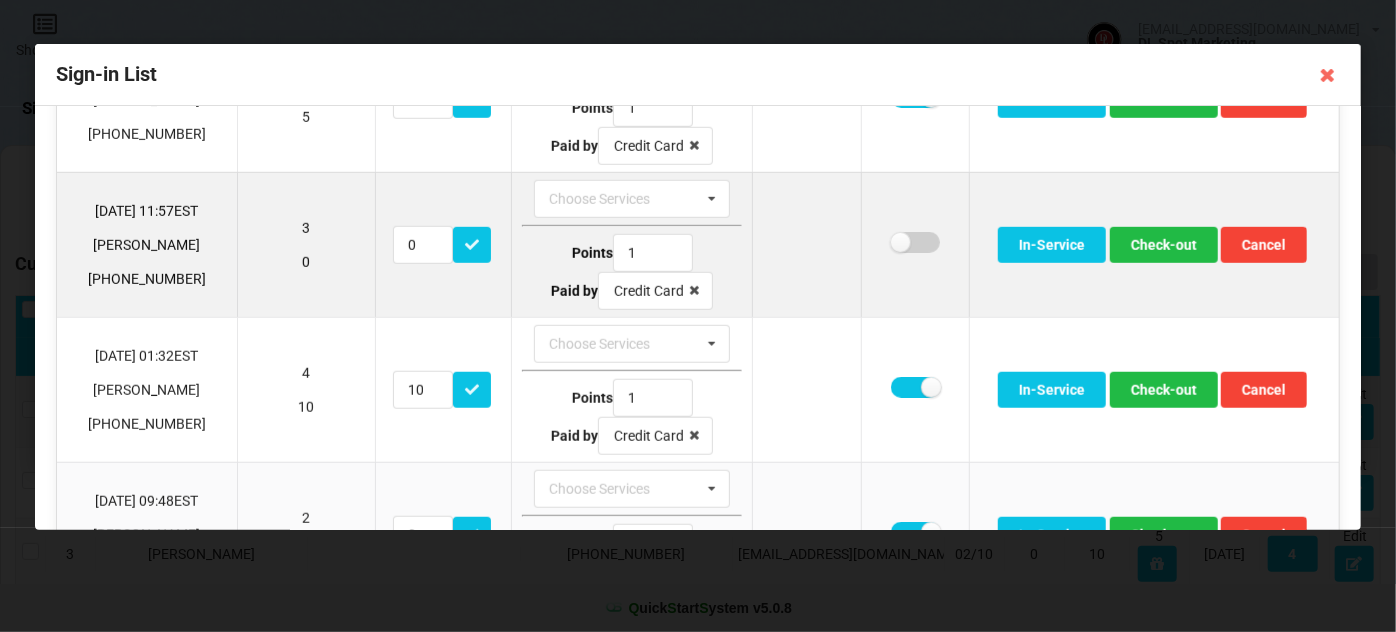 checkbox on "false" 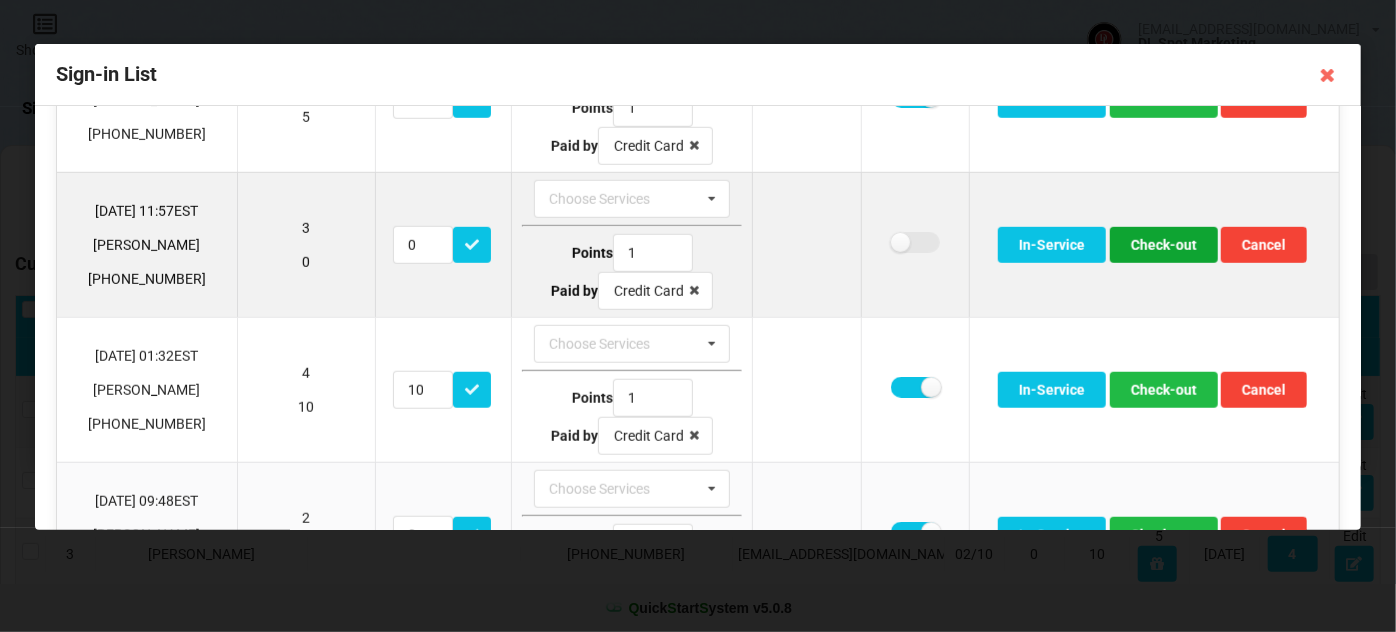 click on "Check-out" at bounding box center (1164, 245) 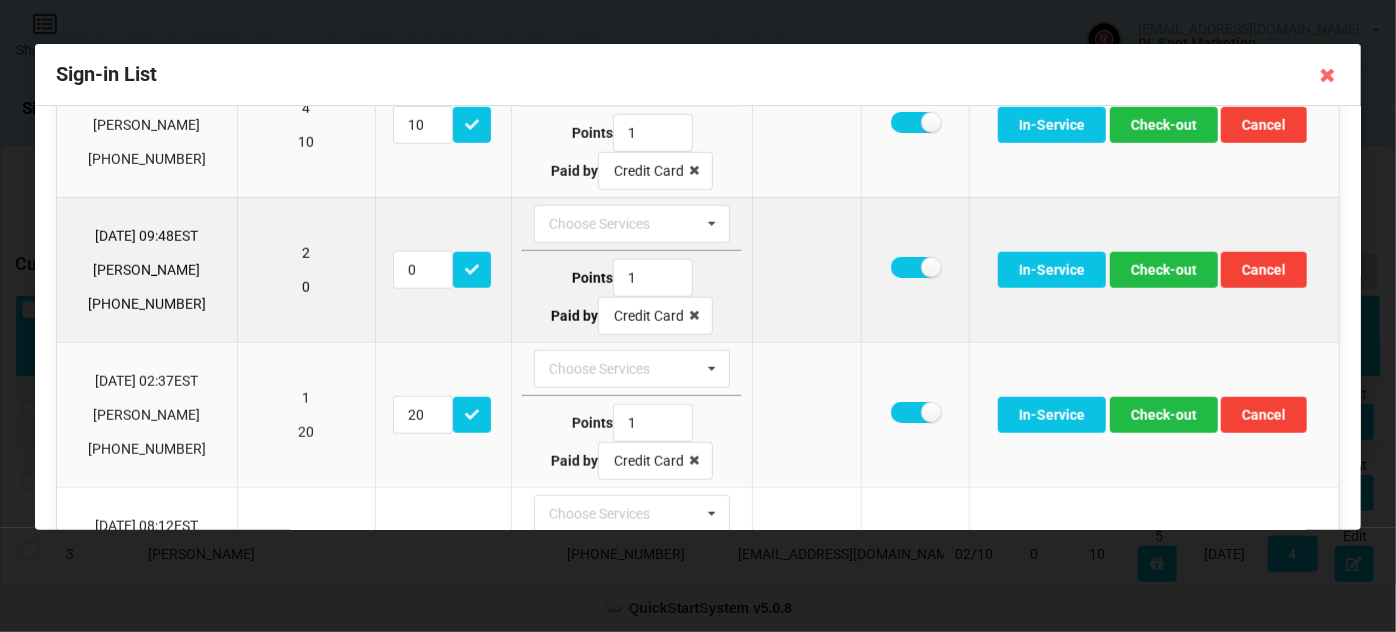 scroll, scrollTop: 848, scrollLeft: 0, axis: vertical 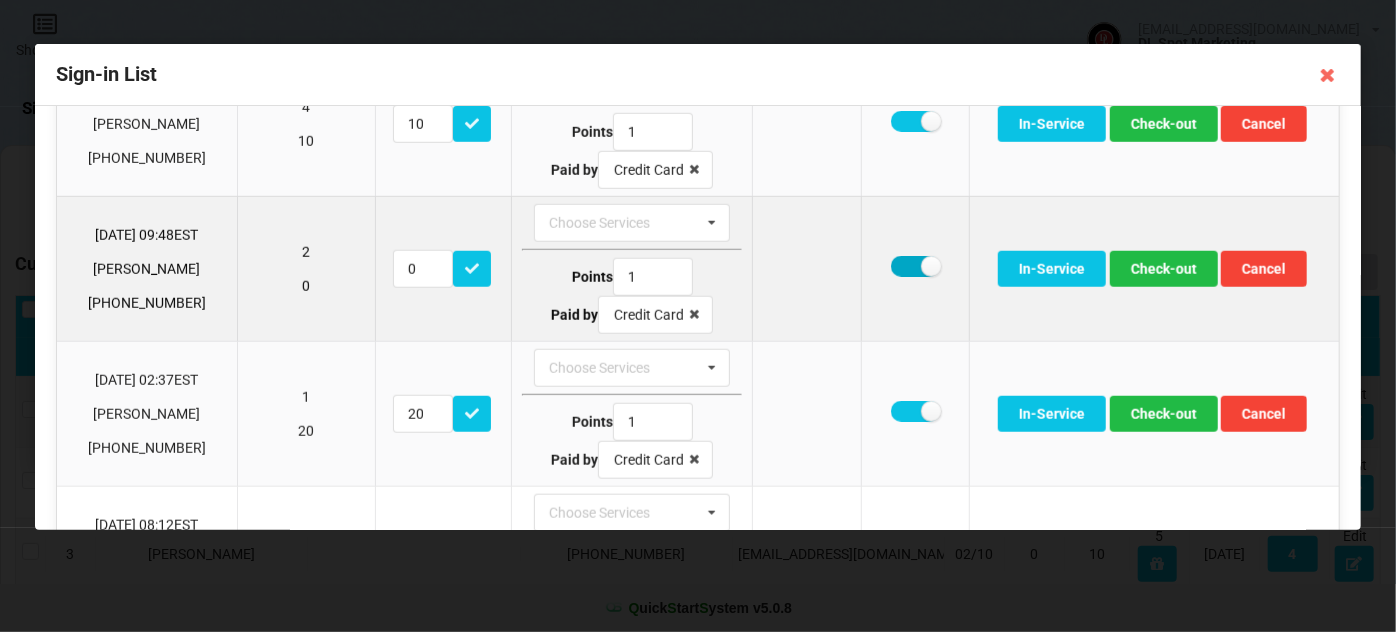 click at bounding box center [915, 266] 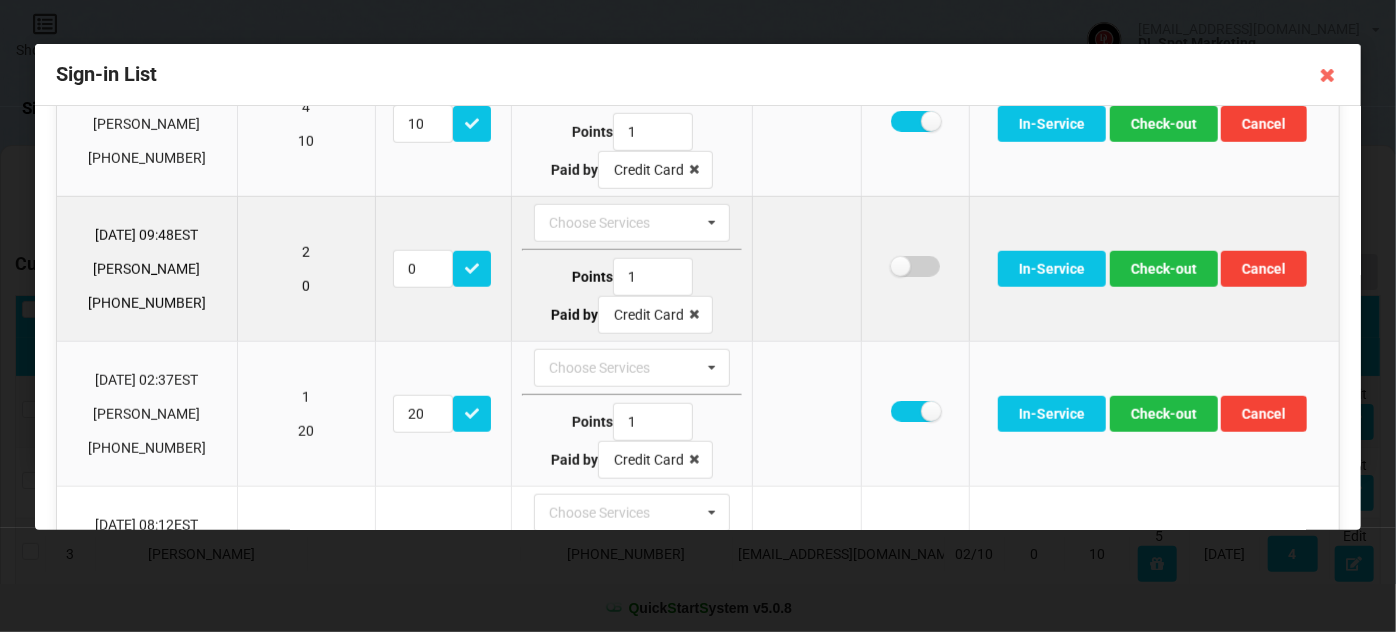 checkbox on "false" 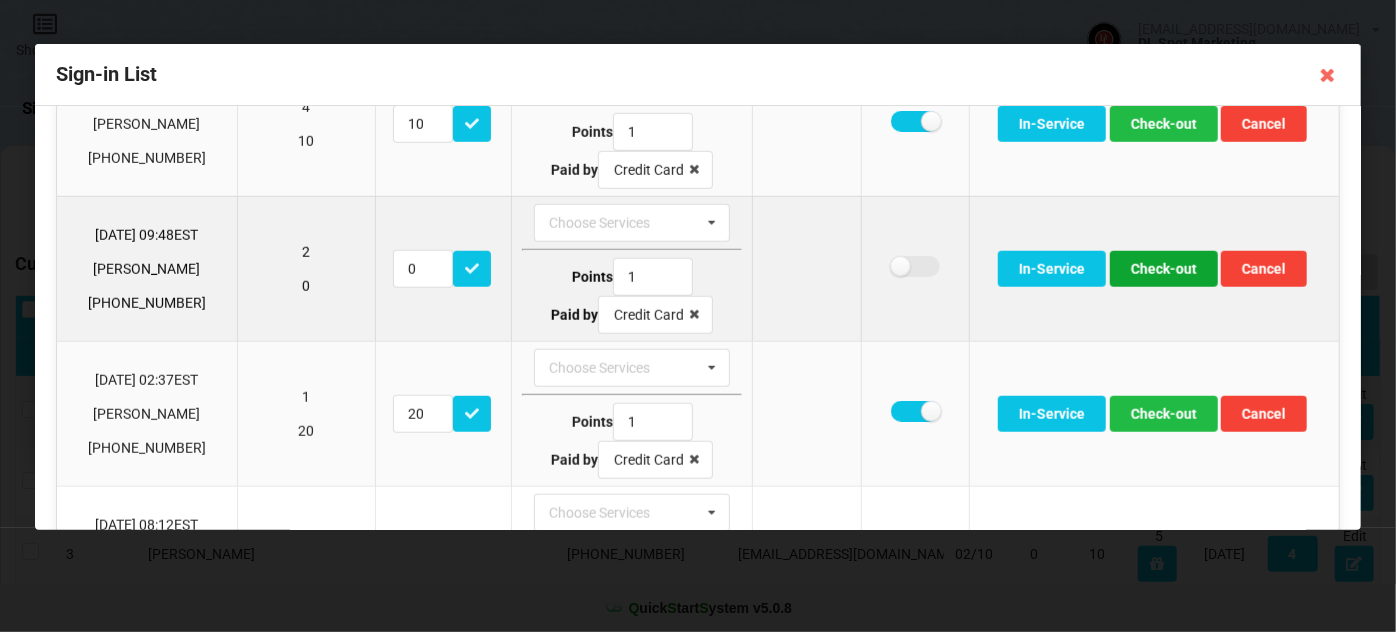 click on "Check-out" at bounding box center (1164, 269) 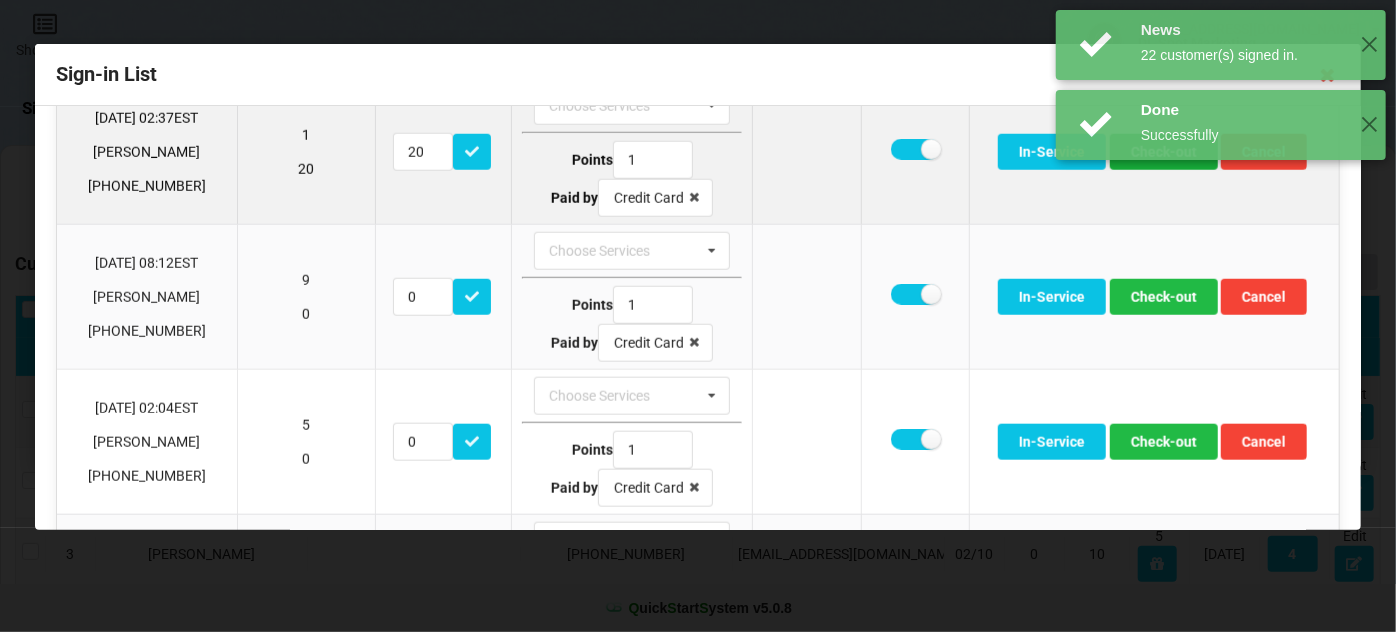 scroll, scrollTop: 969, scrollLeft: 0, axis: vertical 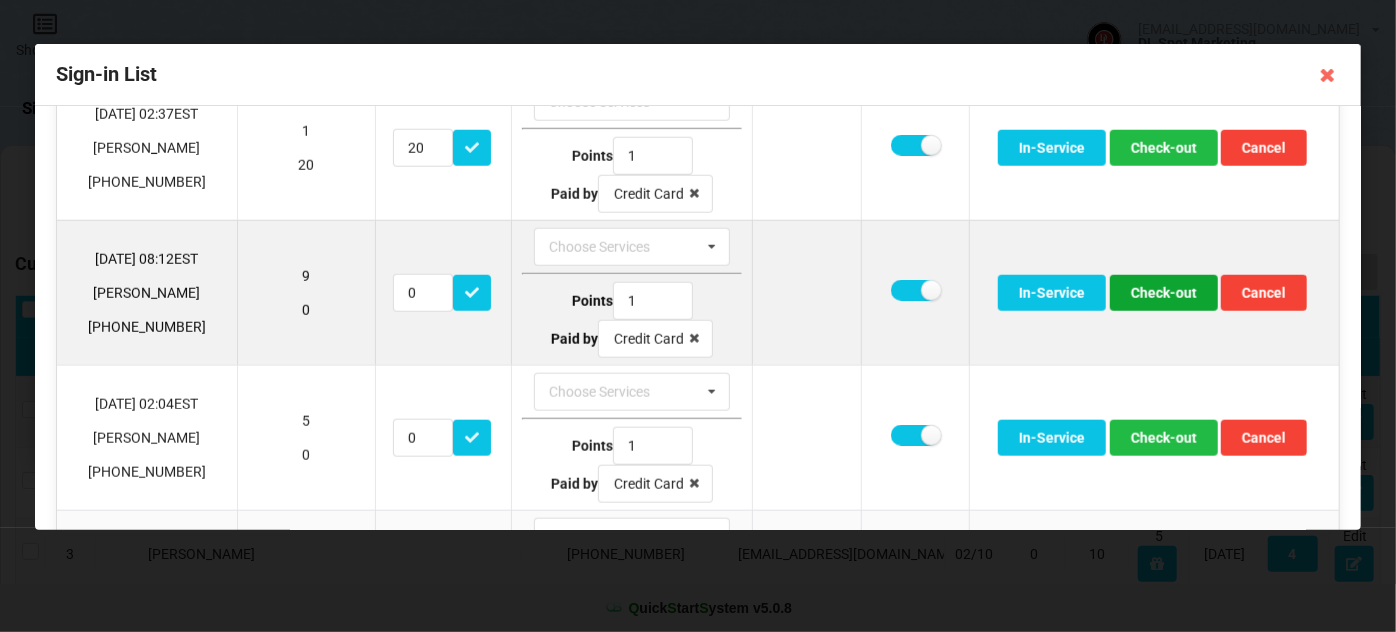 click on "Check-out" at bounding box center [1164, 293] 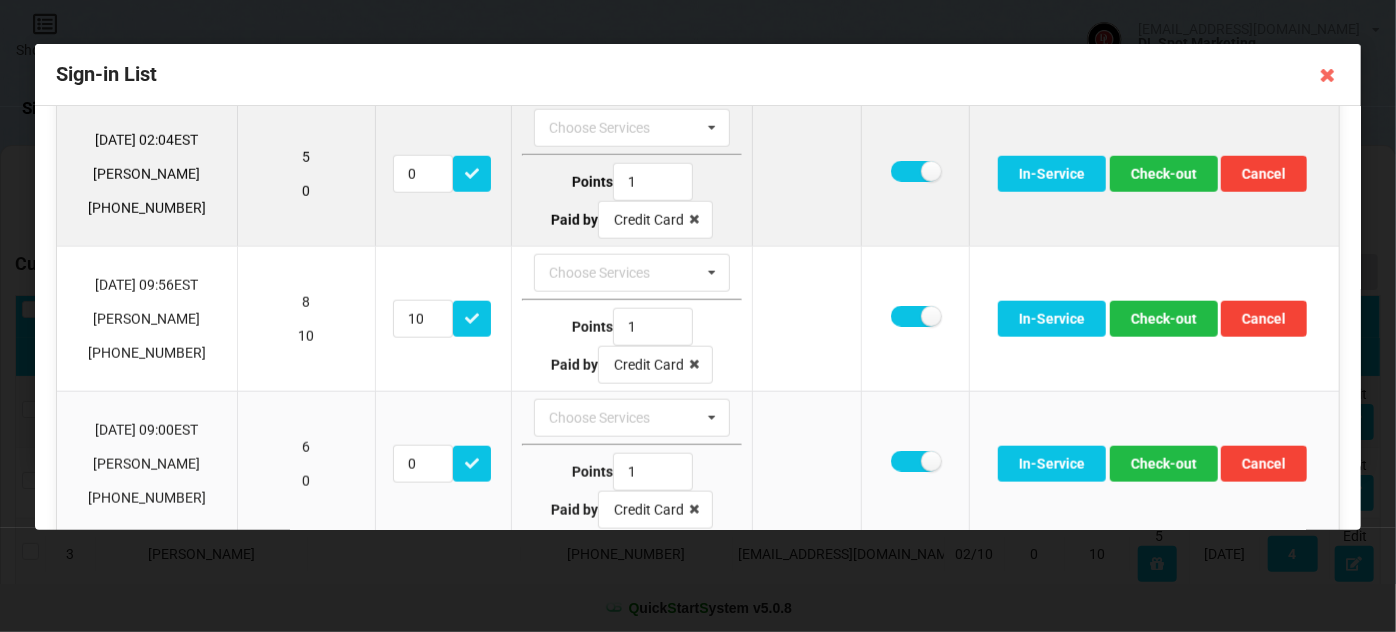 scroll, scrollTop: 1090, scrollLeft: 0, axis: vertical 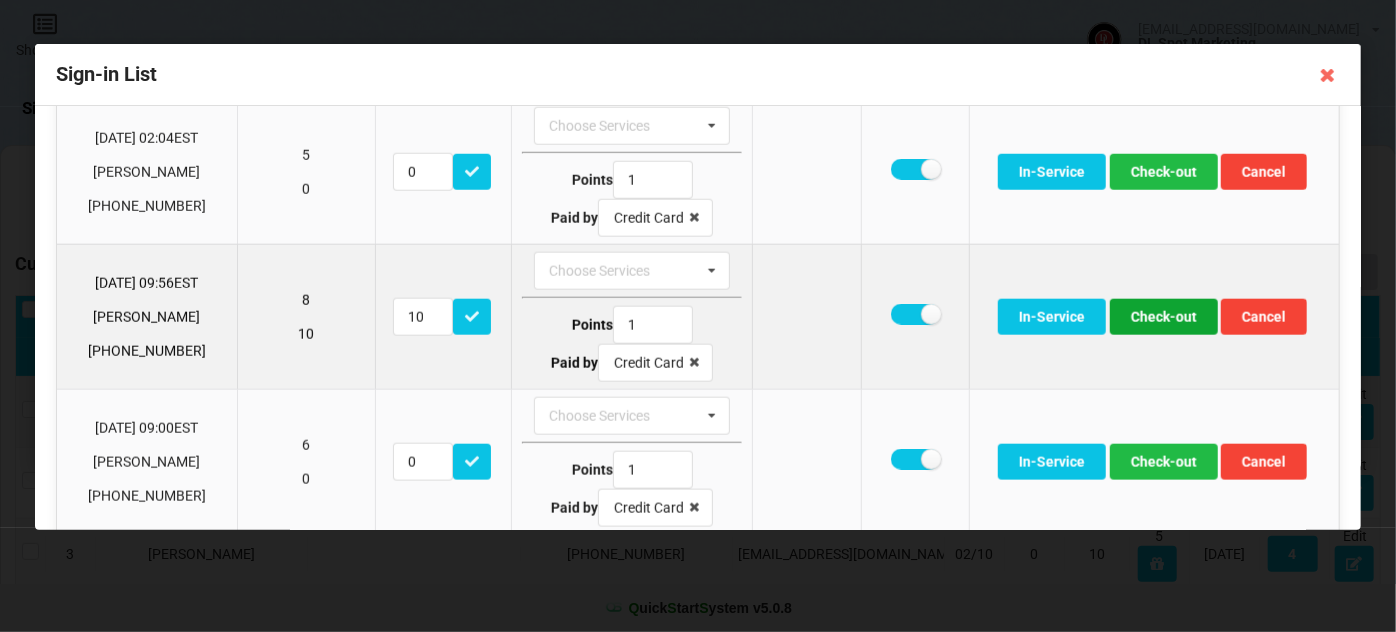 click on "Check-out" at bounding box center [1164, 317] 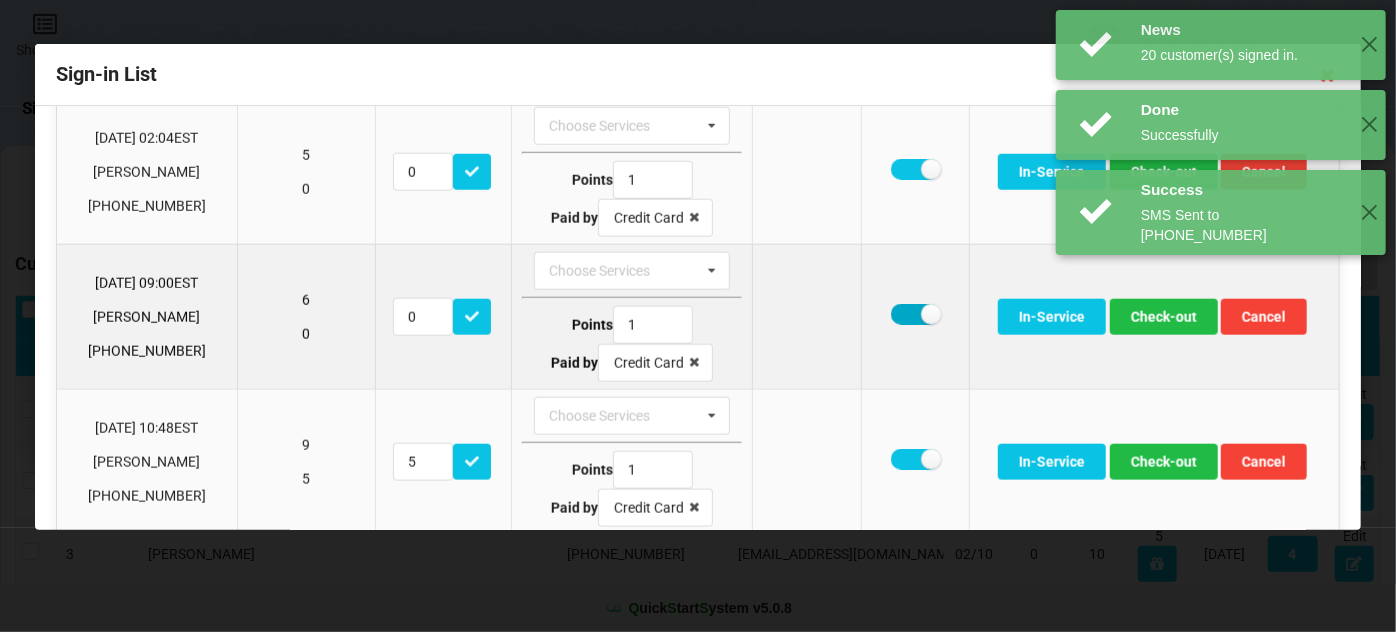click at bounding box center [915, 314] 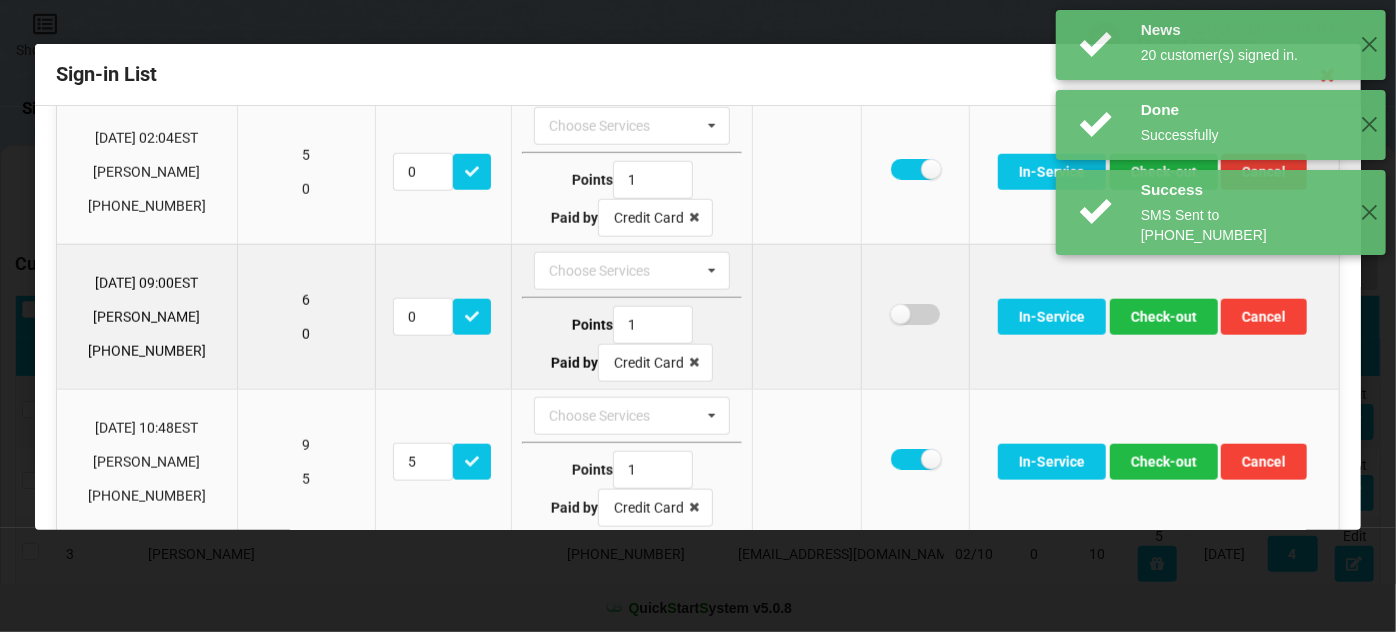 checkbox on "false" 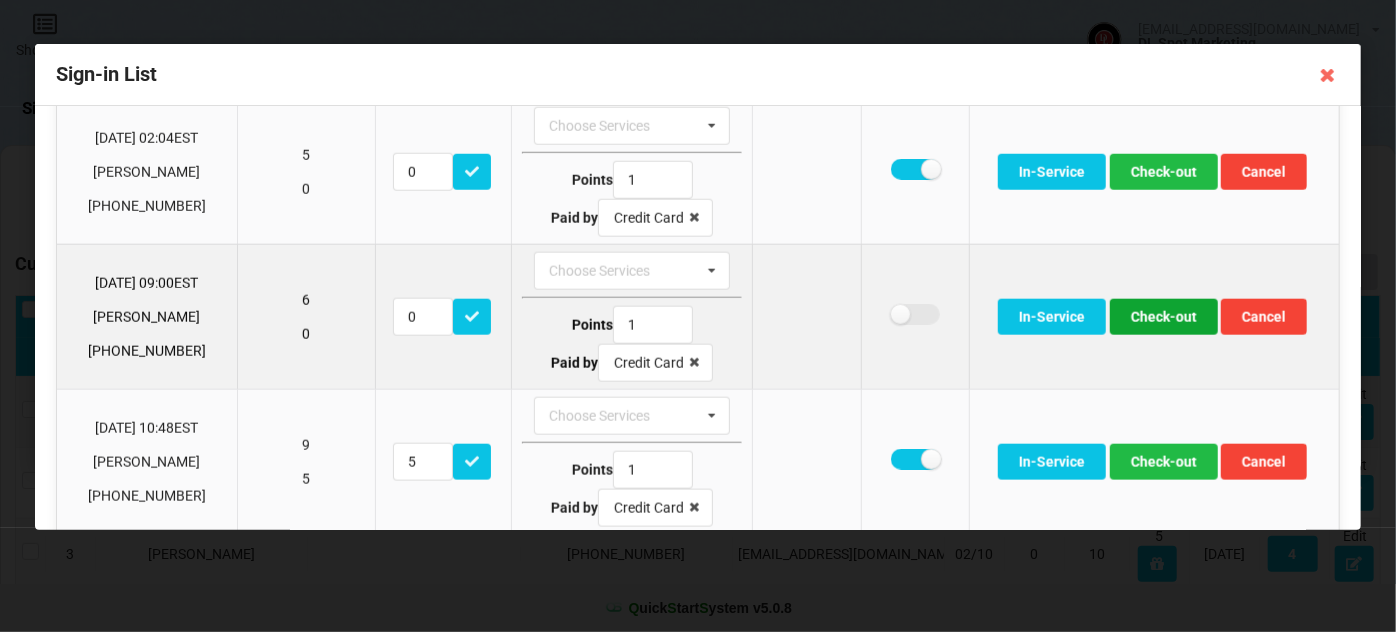 click on "Check-out" at bounding box center (1164, 317) 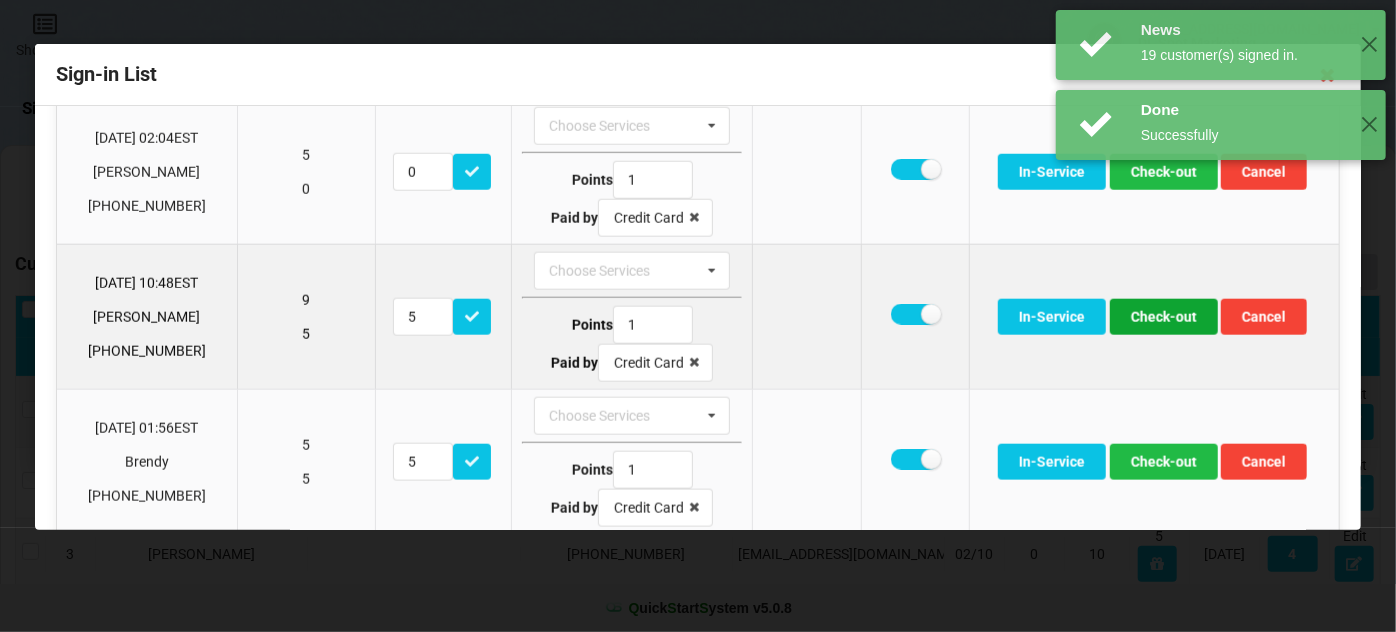 click on "Check-out" at bounding box center [1164, 317] 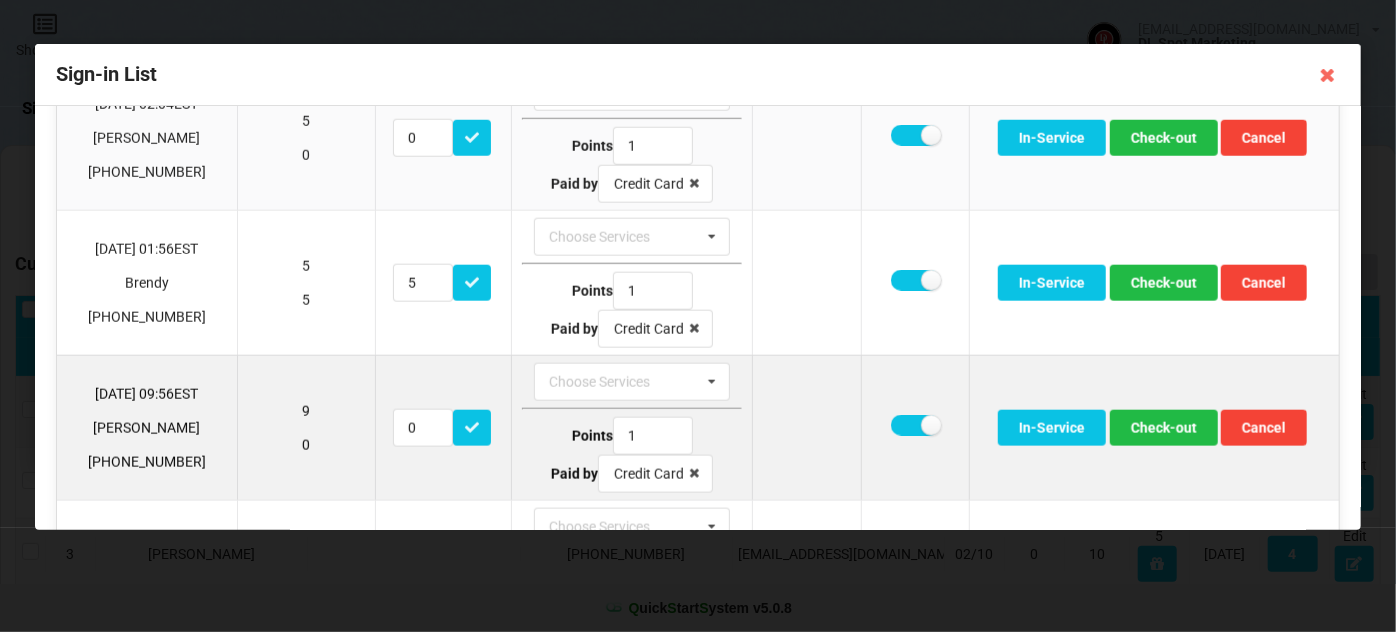 scroll, scrollTop: 1212, scrollLeft: 0, axis: vertical 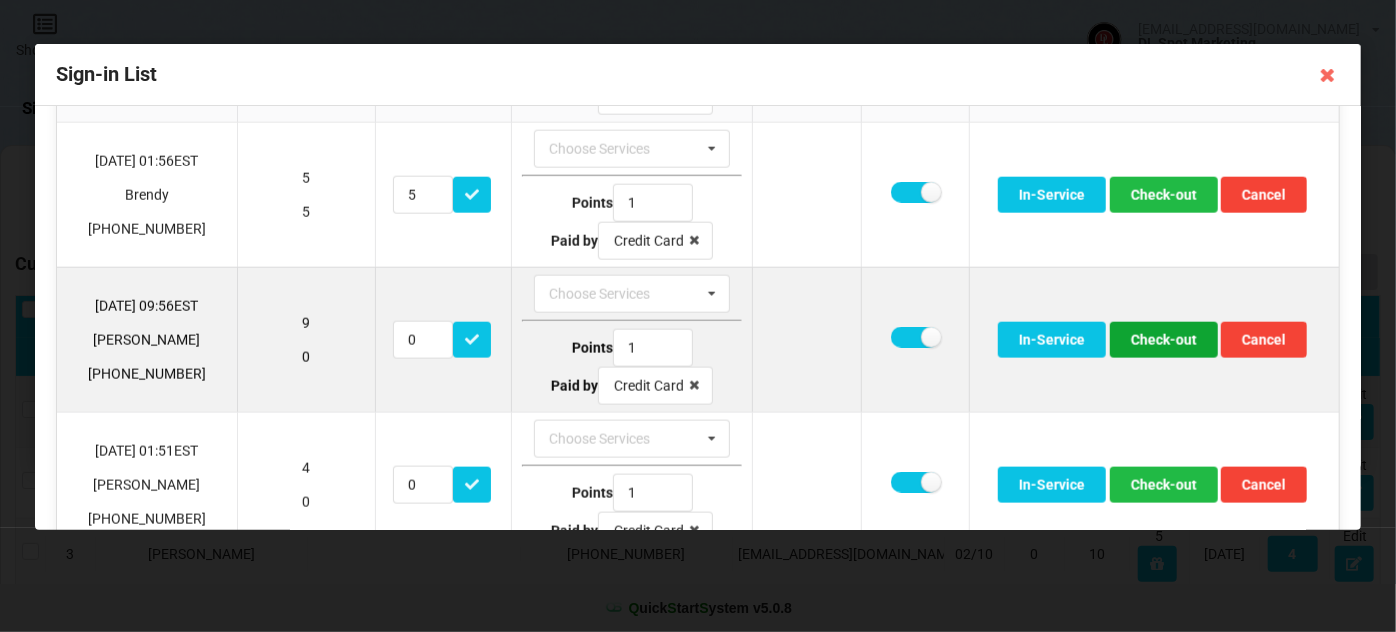 click on "Check-out" at bounding box center (1164, 340) 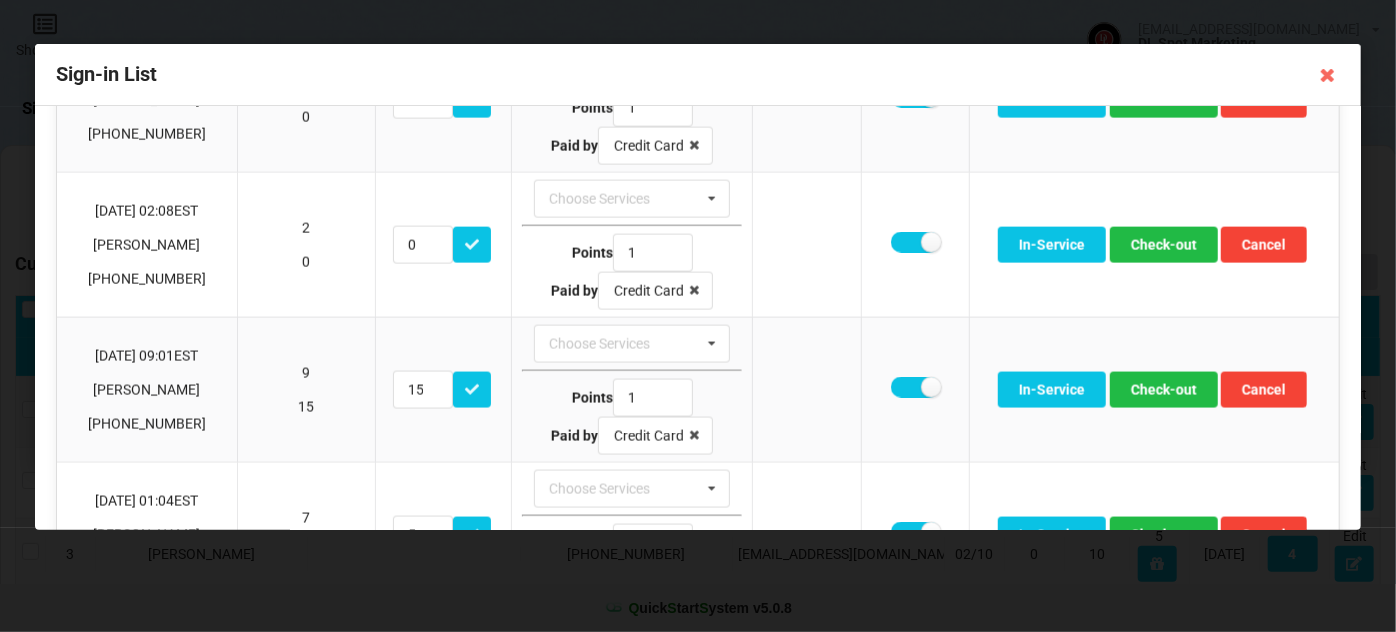scroll, scrollTop: 1454, scrollLeft: 0, axis: vertical 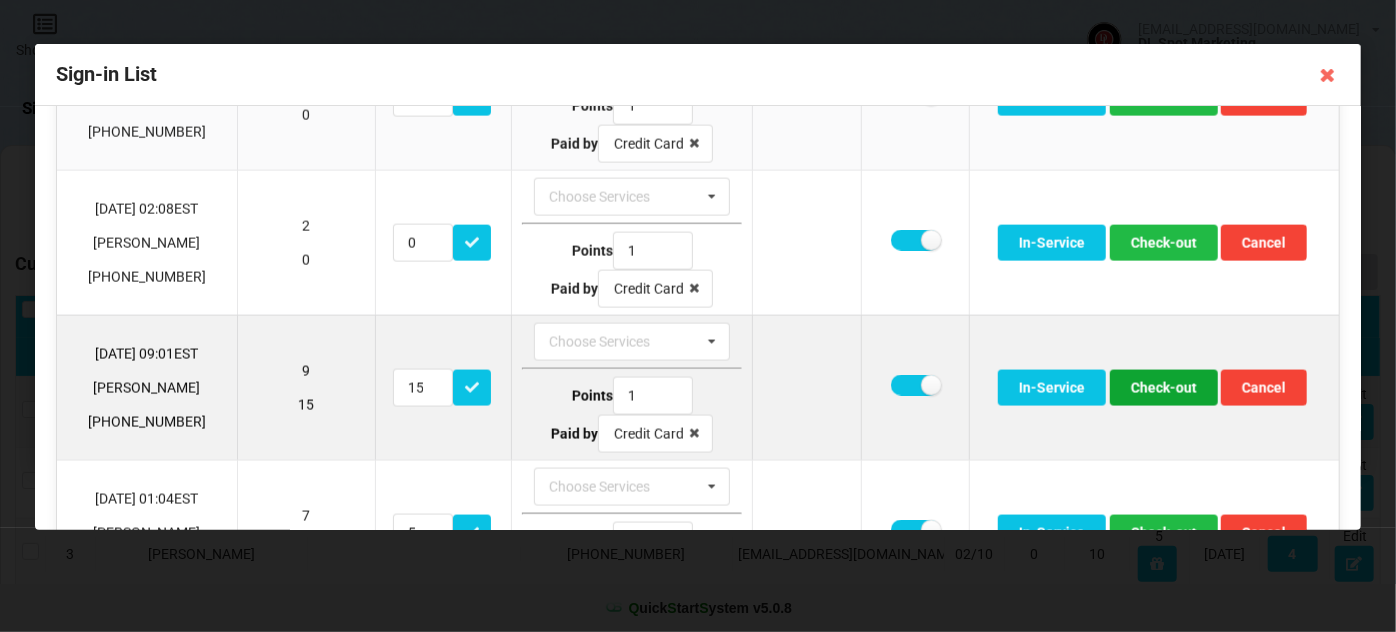 click on "Check-out" at bounding box center (1164, 388) 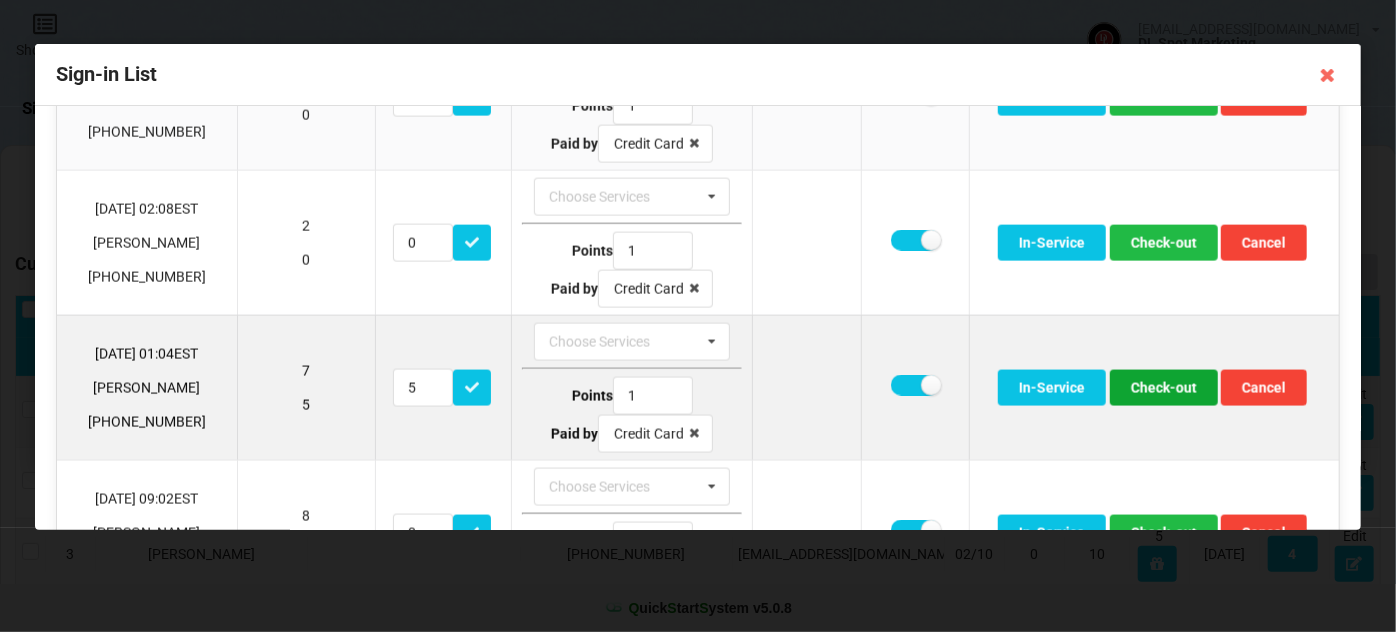 click on "Check-out" at bounding box center [1164, 388] 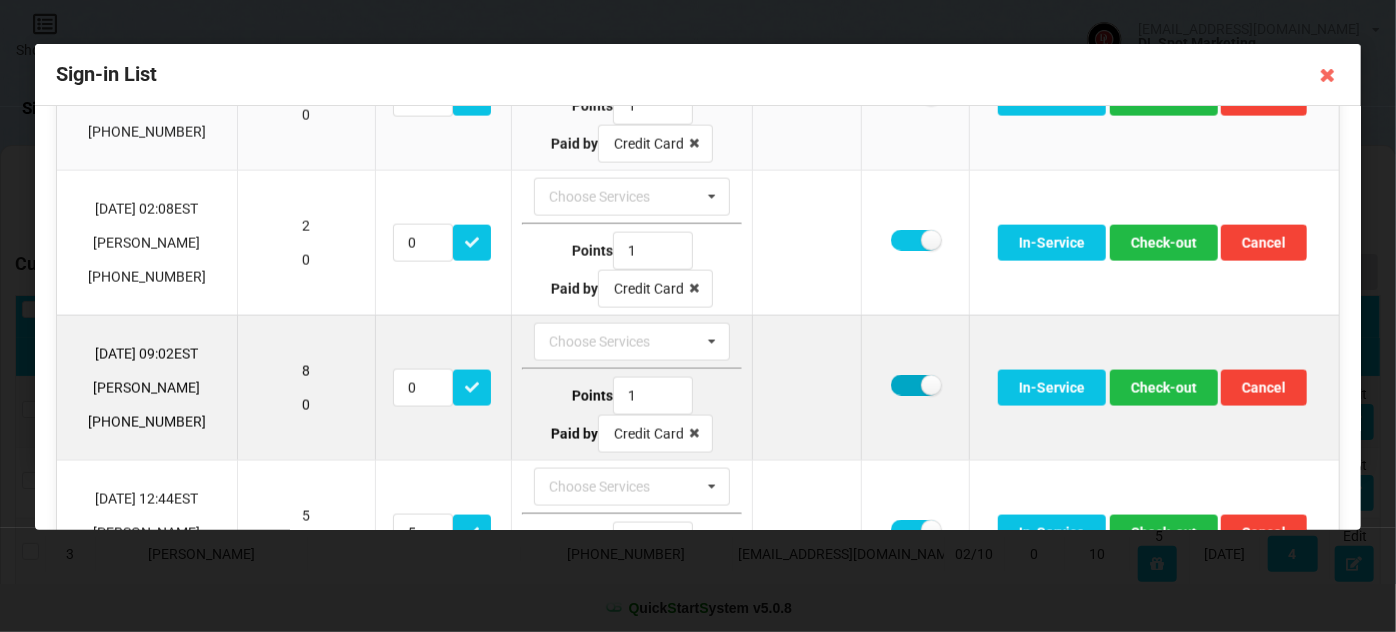 drag, startPoint x: 892, startPoint y: 367, endPoint x: 928, endPoint y: 380, distance: 38.27532 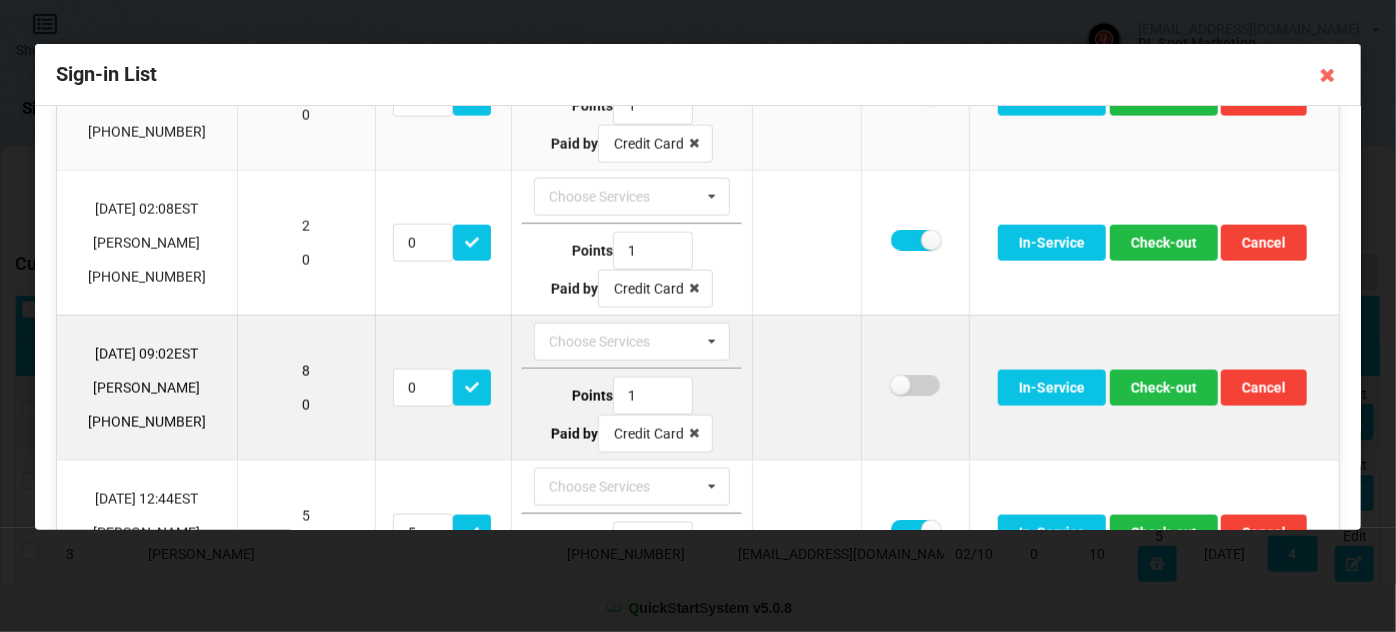 checkbox on "false" 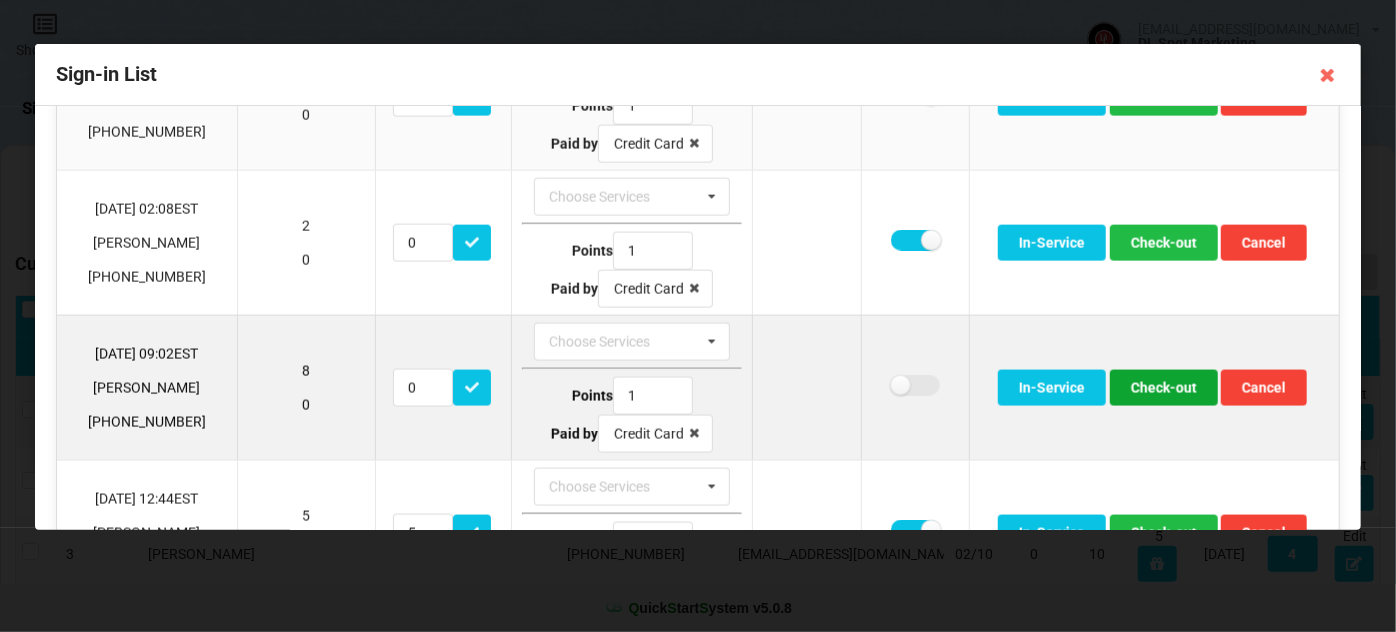 click on "Check-out" at bounding box center [1164, 388] 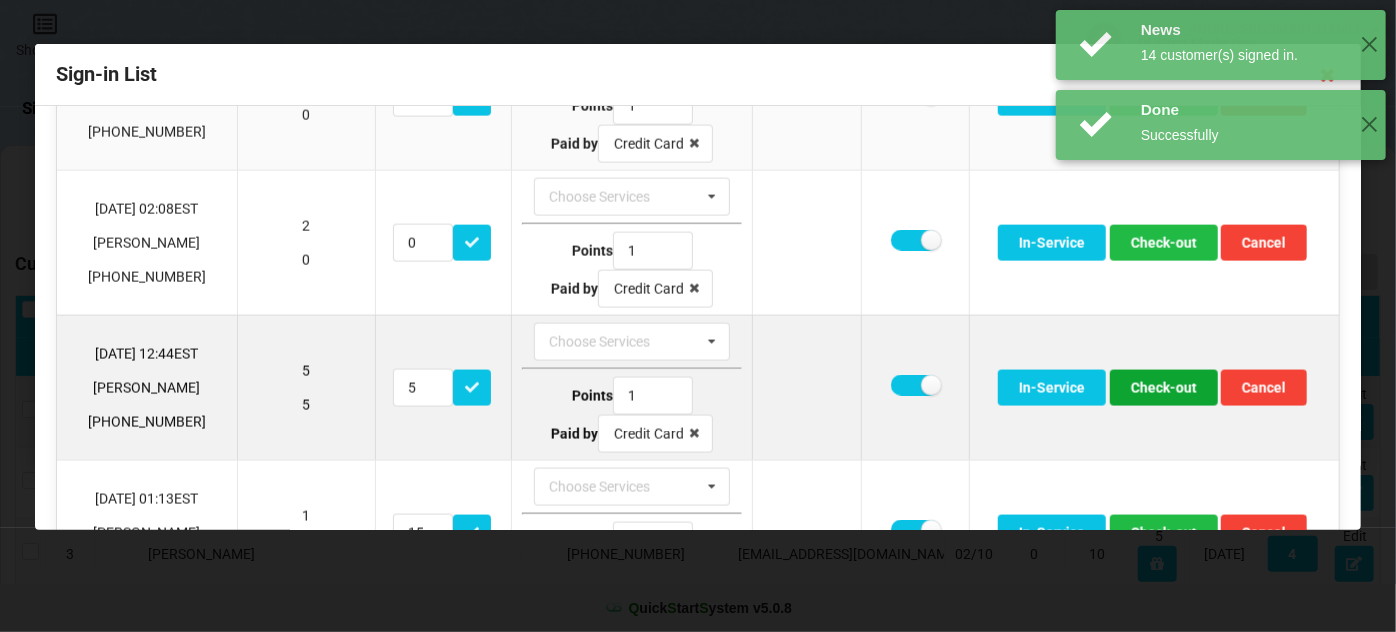 click on "Check-out" at bounding box center (1164, 388) 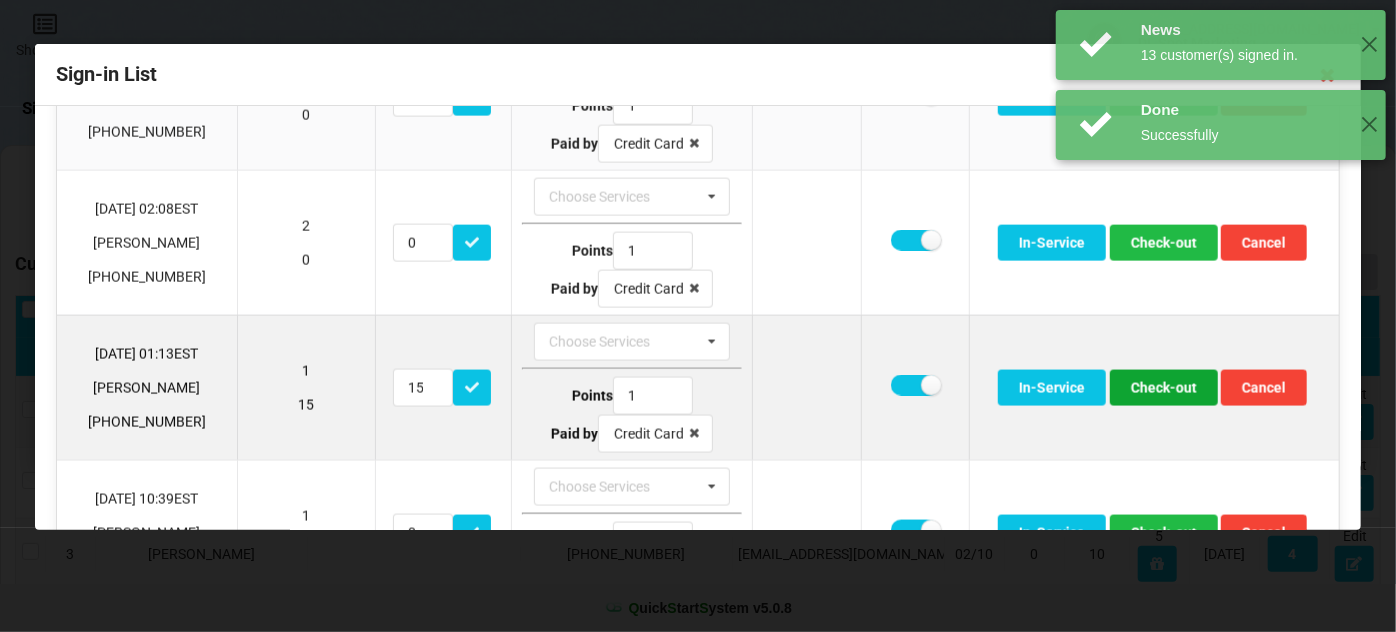click on "Check-out" at bounding box center (1164, 388) 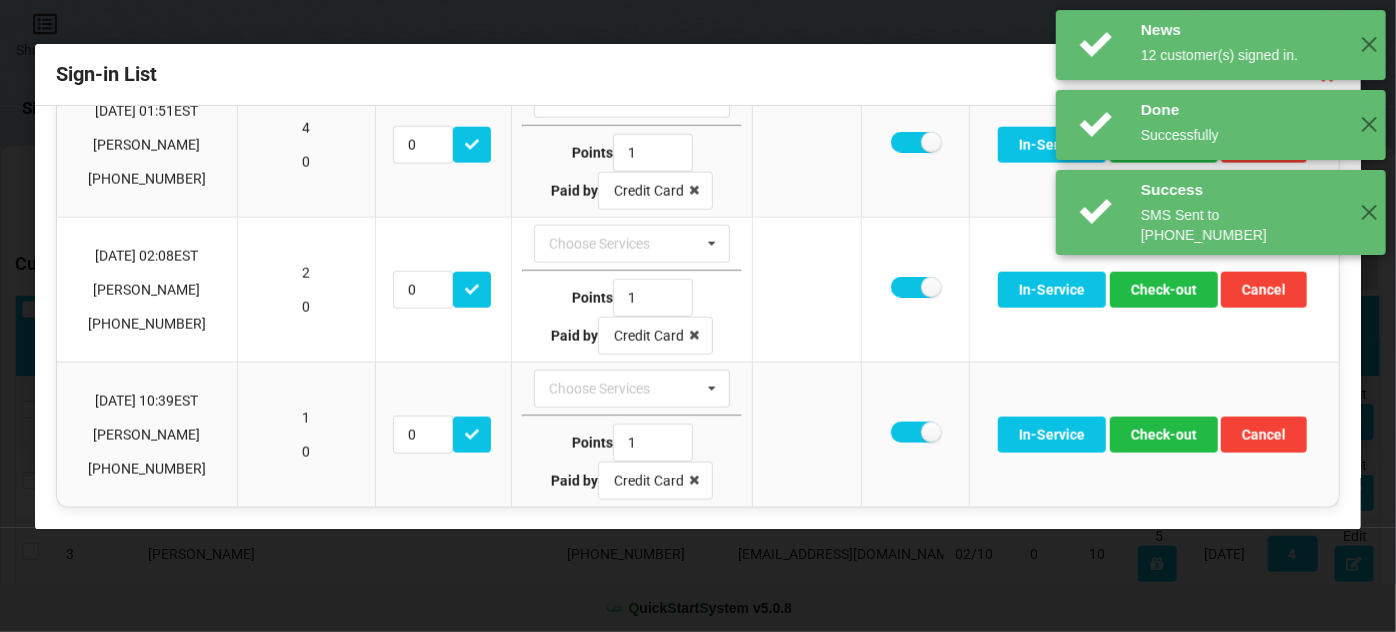 scroll, scrollTop: 1389, scrollLeft: 0, axis: vertical 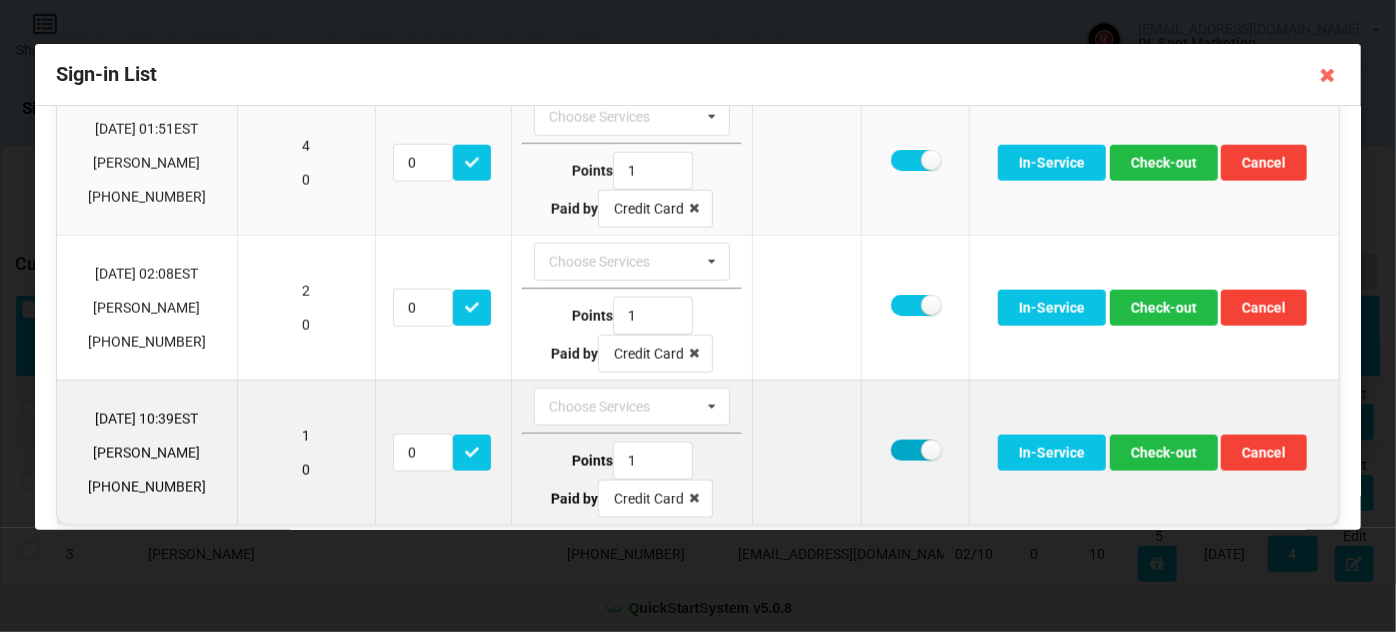 drag, startPoint x: 890, startPoint y: 432, endPoint x: 906, endPoint y: 442, distance: 18.867962 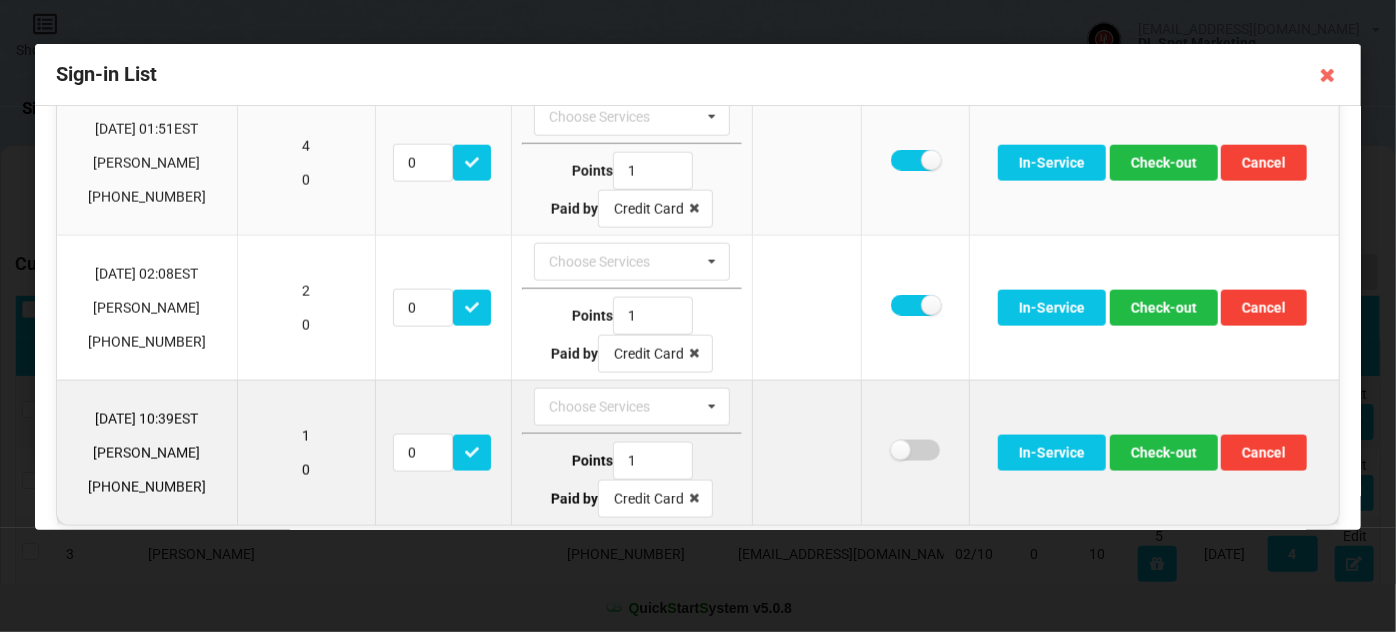 checkbox on "false" 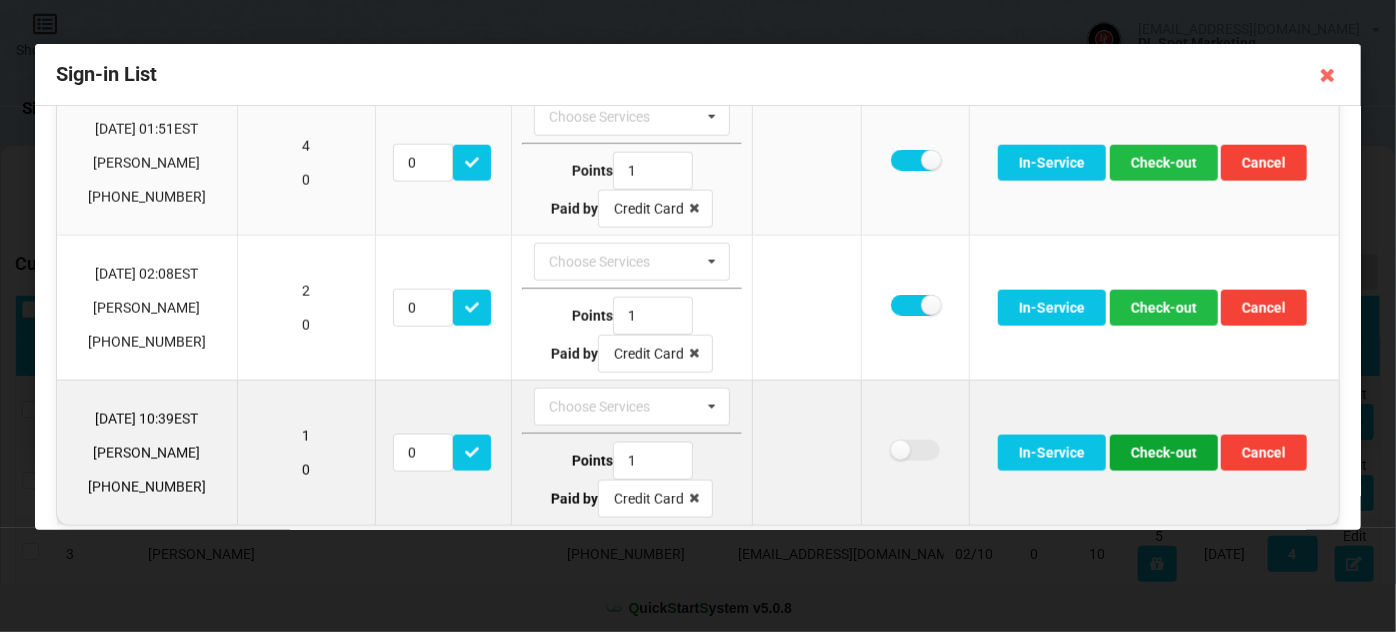 click on "Check-out" at bounding box center (1164, 453) 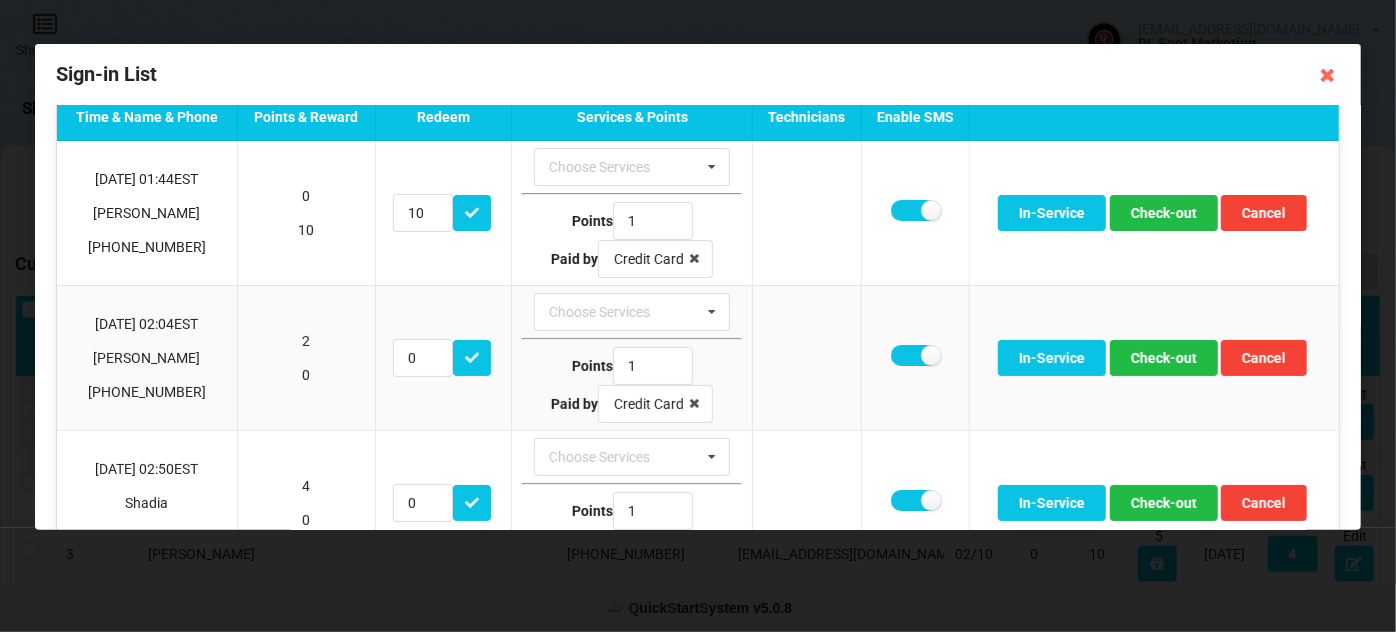scroll, scrollTop: 0, scrollLeft: 0, axis: both 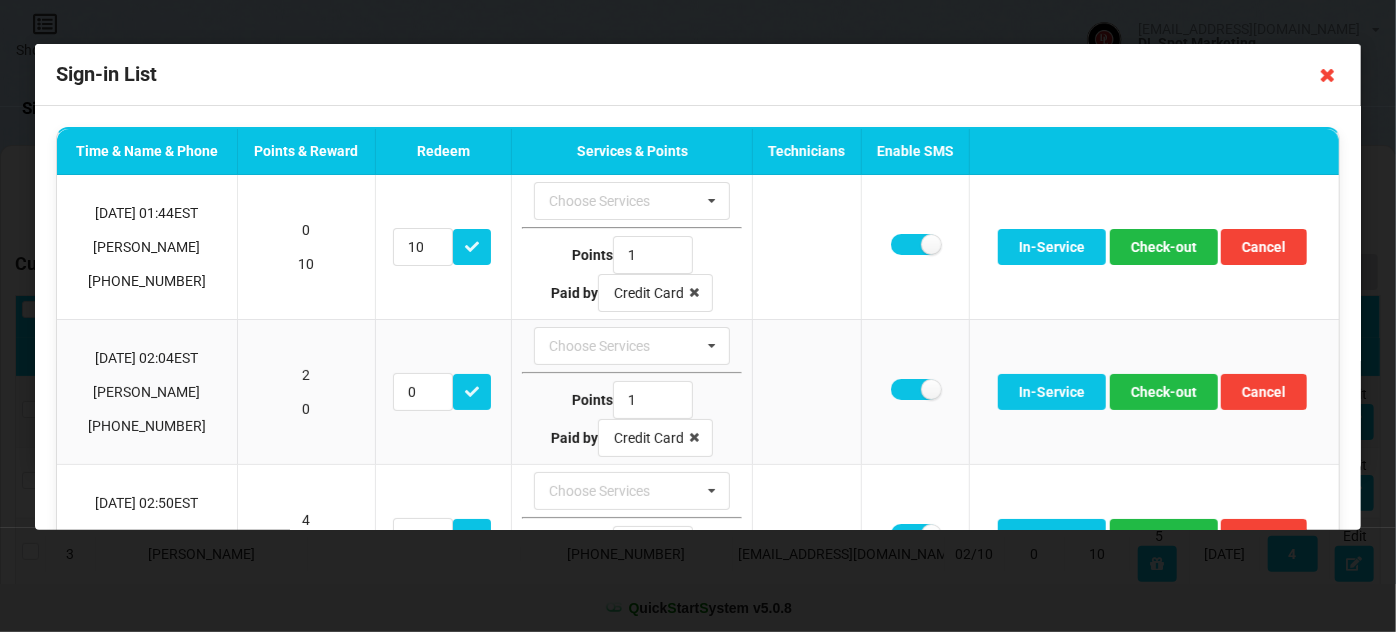 click at bounding box center [1328, 75] 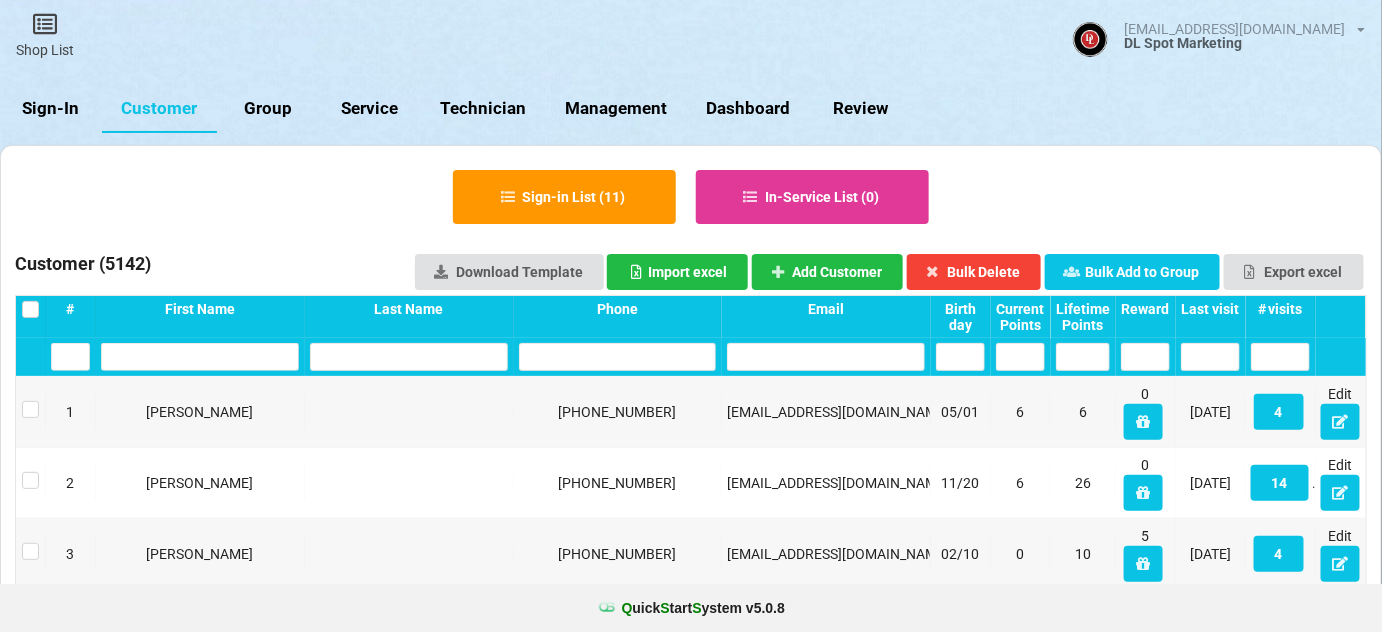 click on "Sign-In" at bounding box center [51, 109] 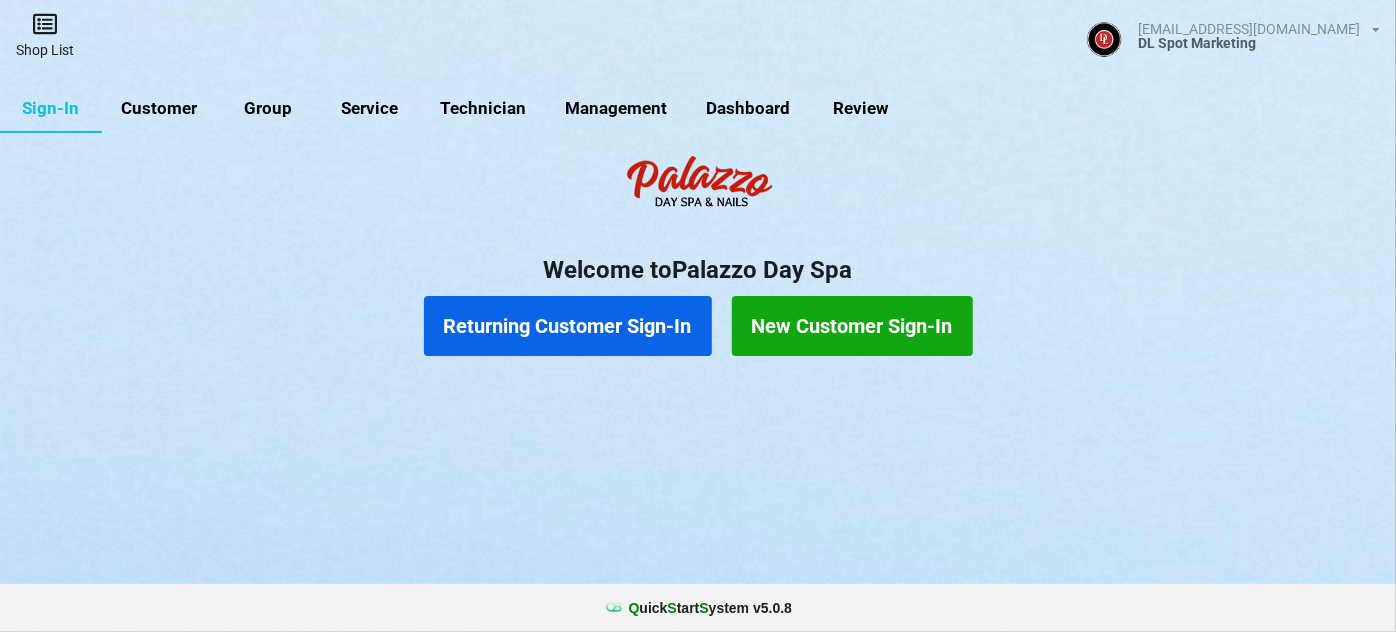 click on "Shop List" at bounding box center (45, 35) 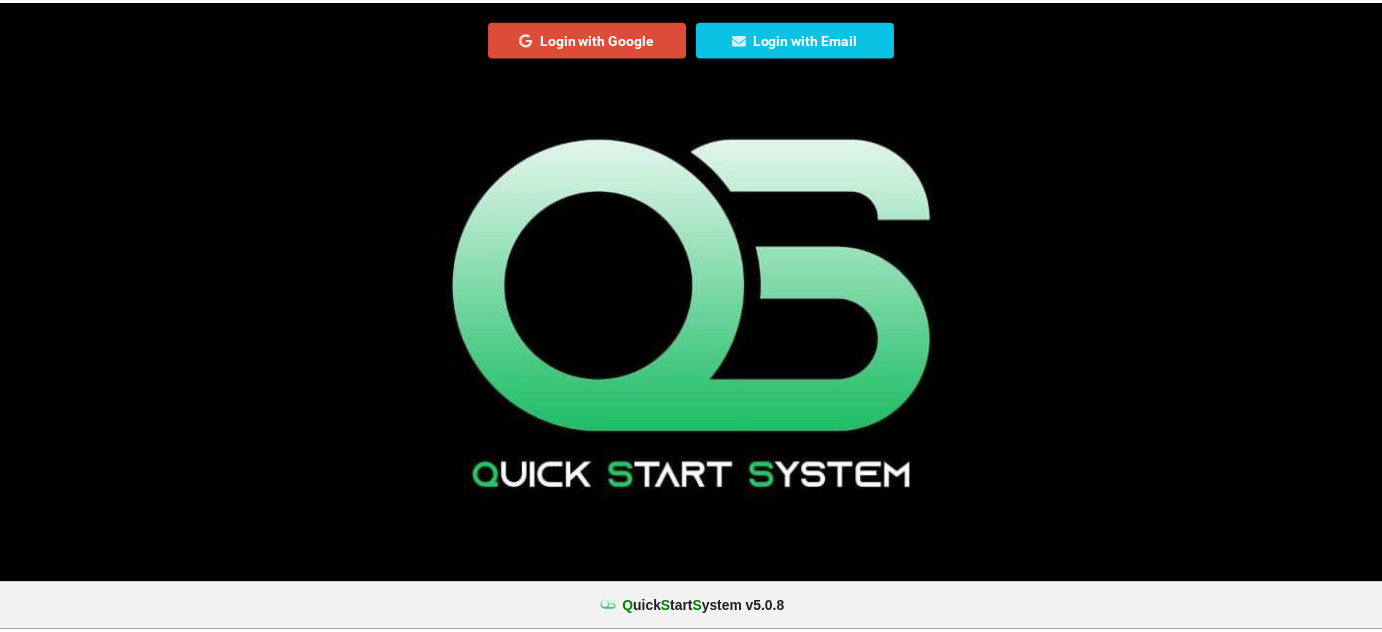 scroll, scrollTop: 0, scrollLeft: 0, axis: both 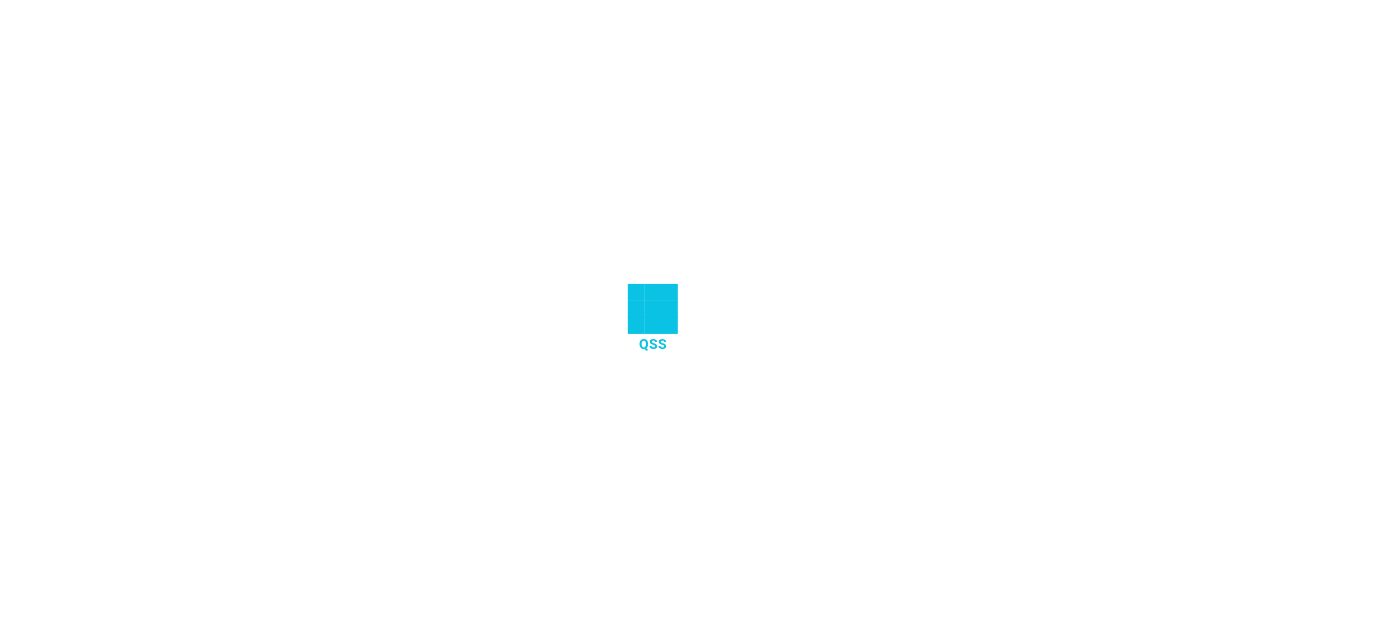select on "25" 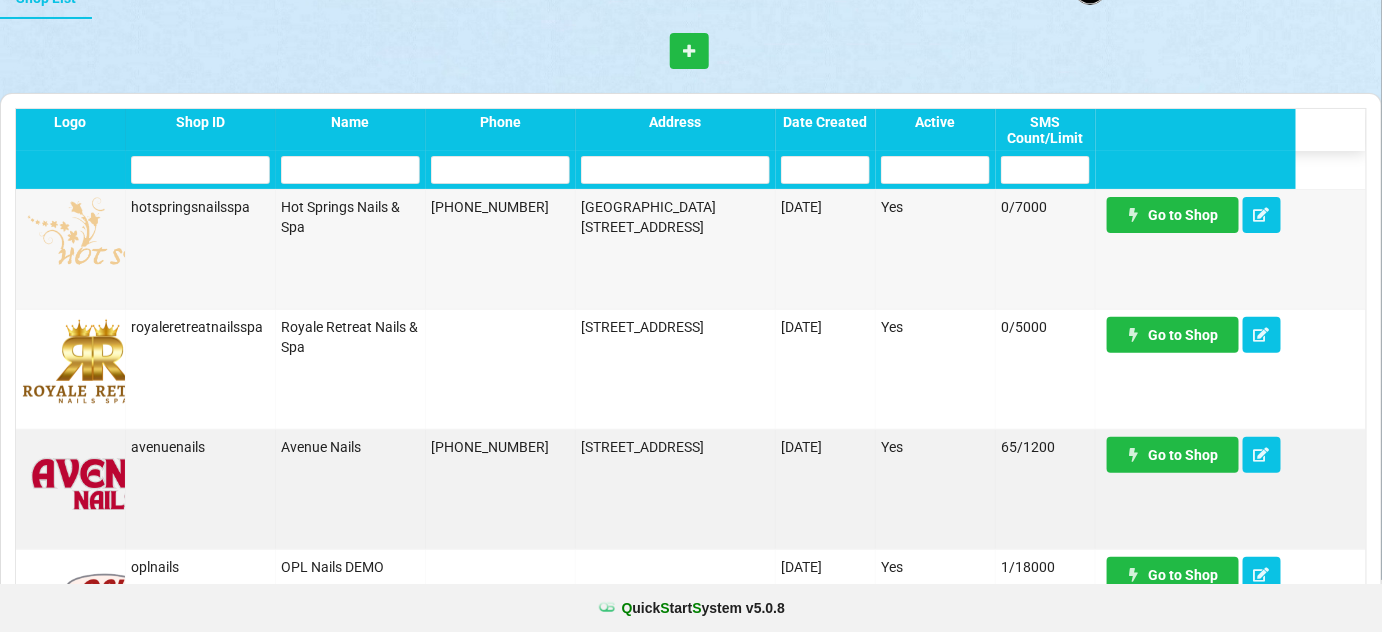 scroll, scrollTop: 121, scrollLeft: 0, axis: vertical 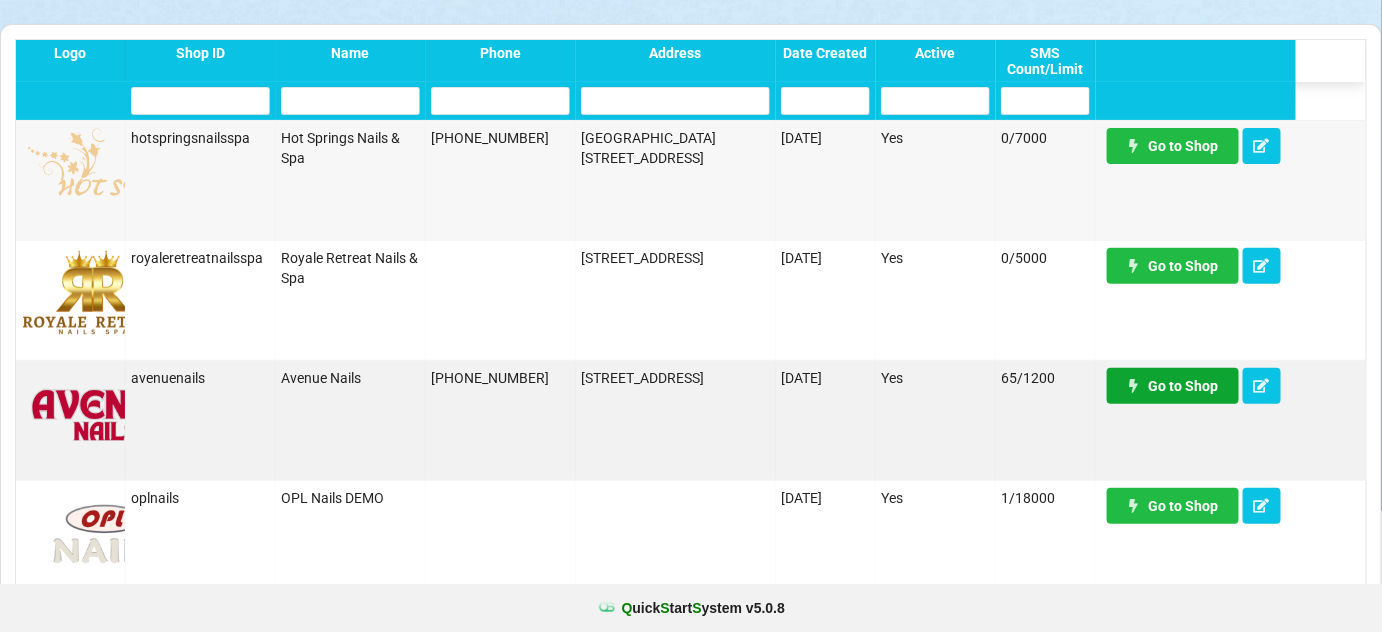 click on "Go to Shop" at bounding box center (1173, 386) 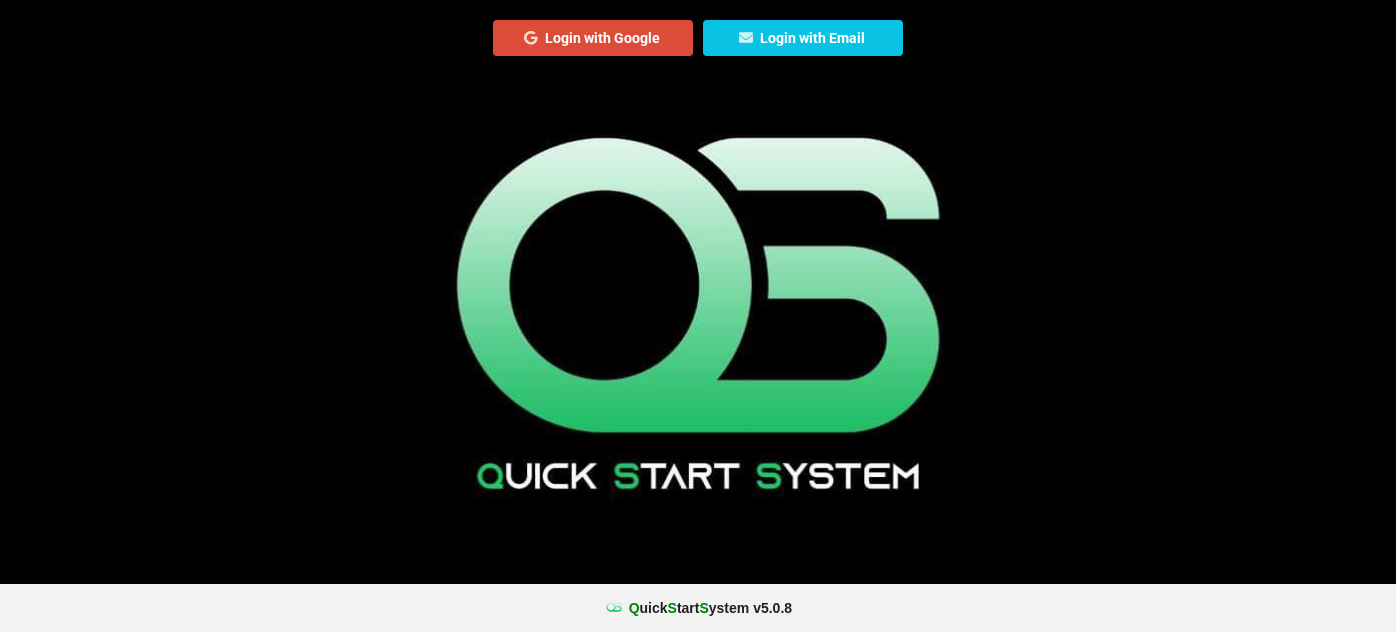scroll, scrollTop: 0, scrollLeft: 0, axis: both 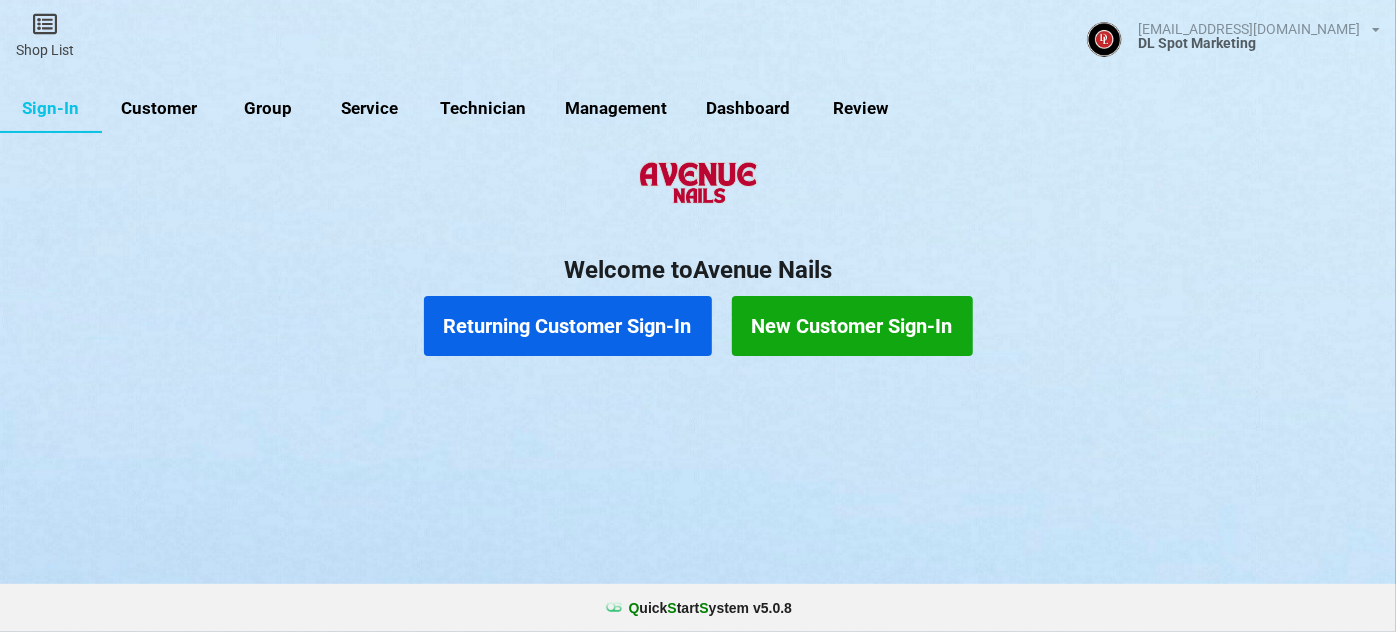 click on "Customer" at bounding box center [159, 109] 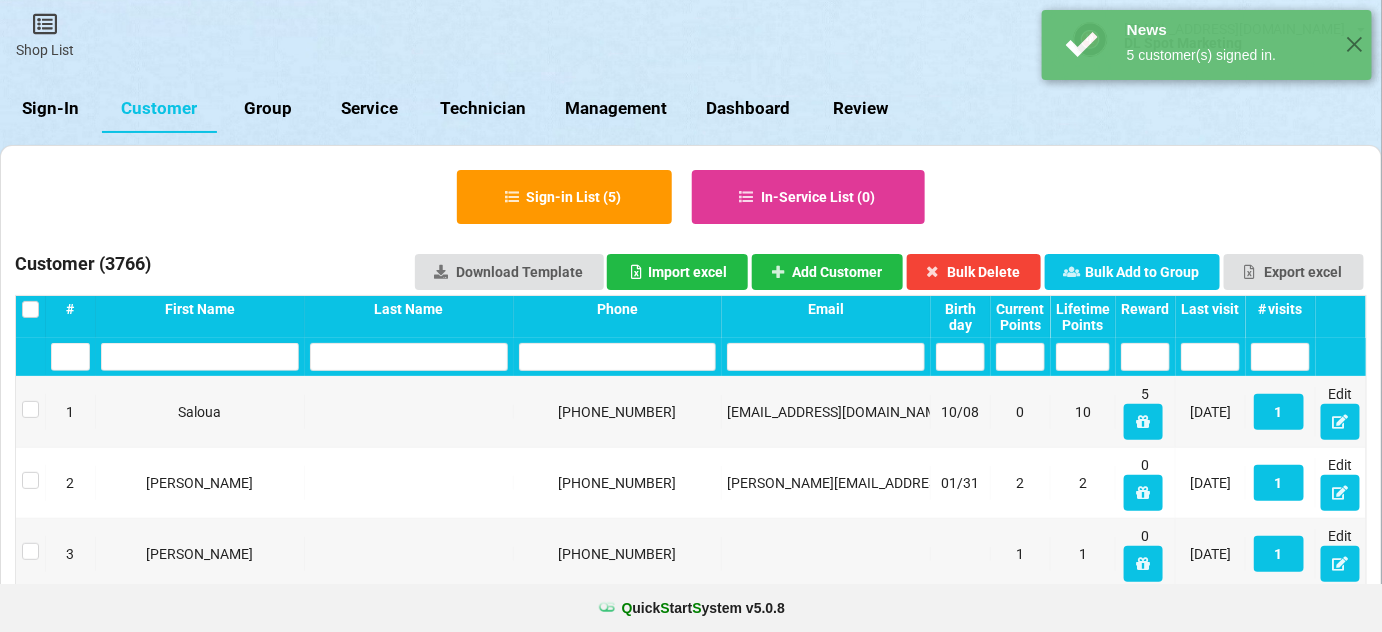 click on "Last visit" at bounding box center [1210, 309] 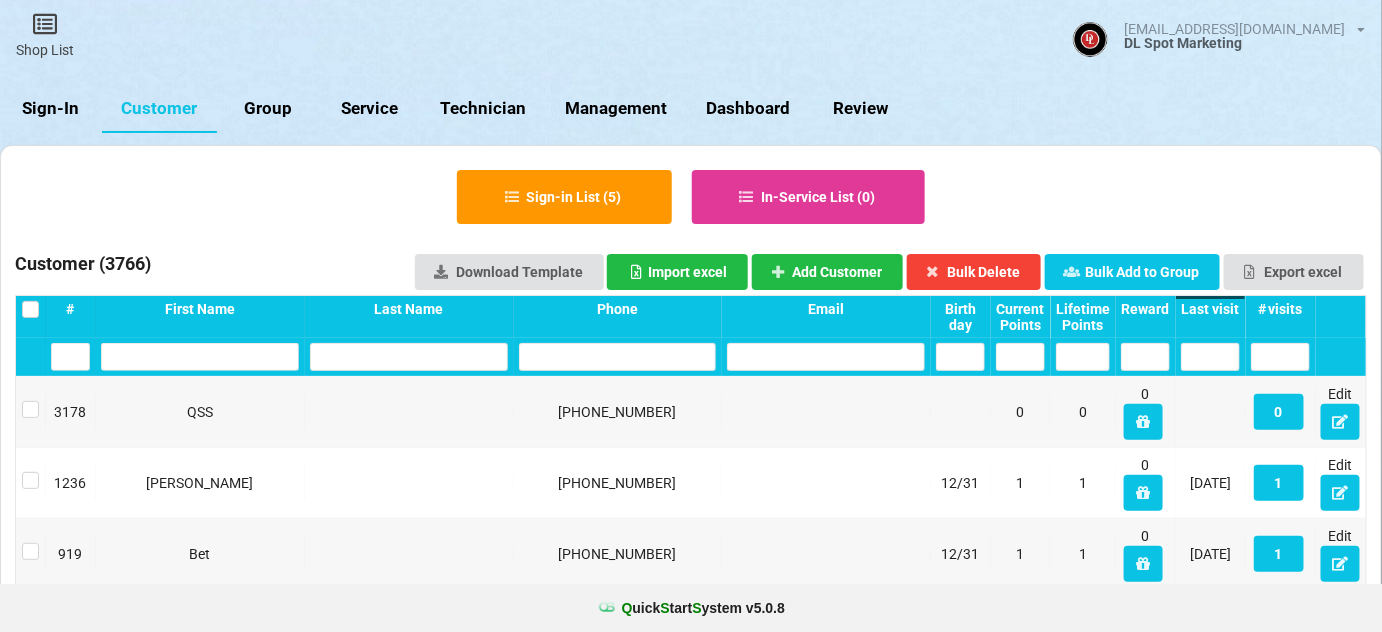 click on "Last visit" at bounding box center (1210, 309) 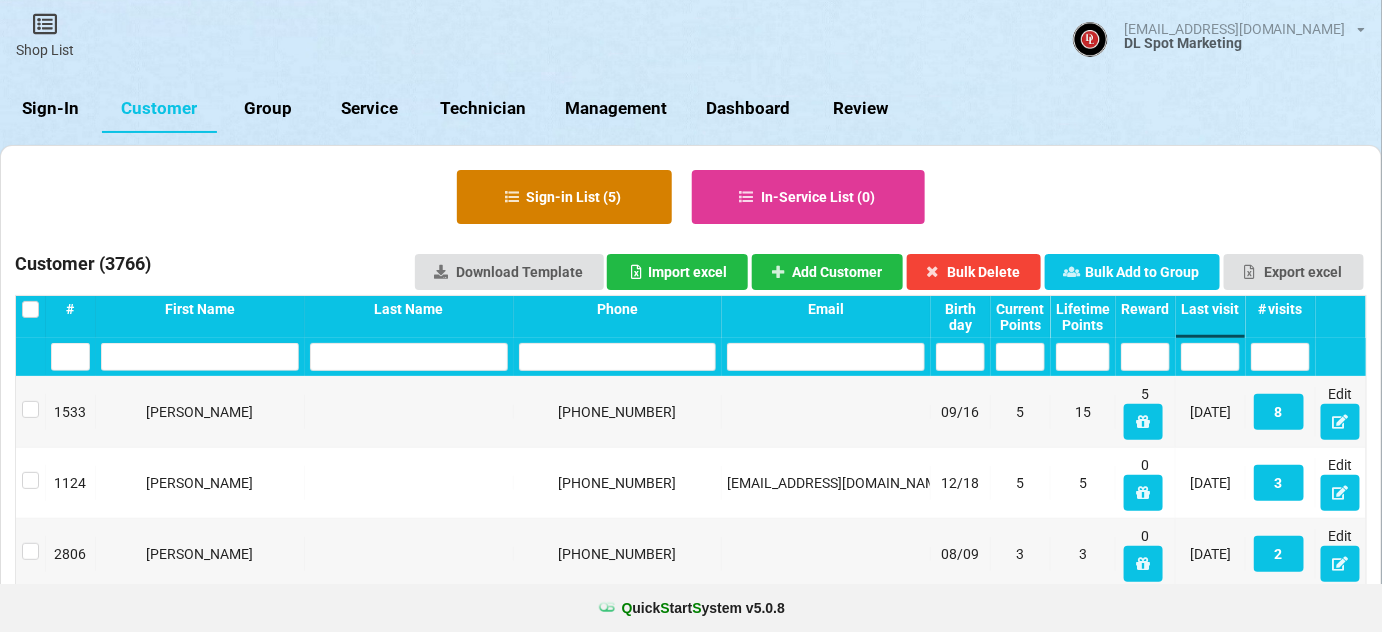 click on "Sign-in List ( 5 )" at bounding box center (564, 197) 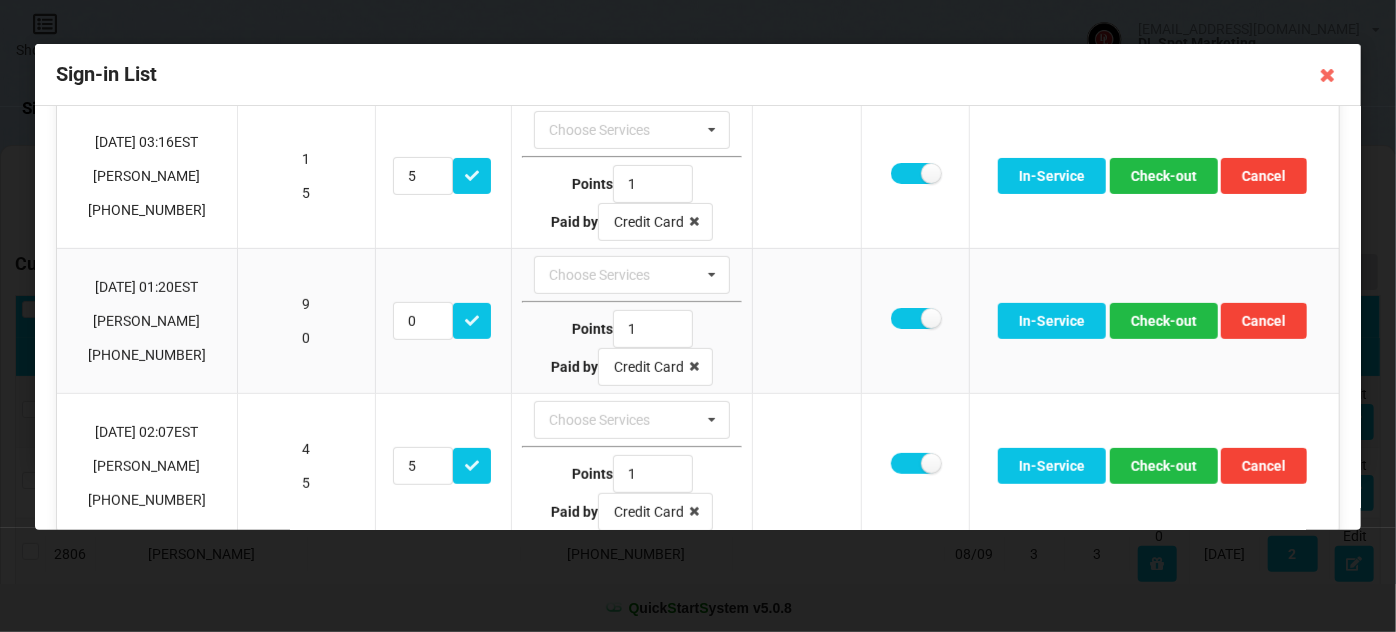 scroll, scrollTop: 363, scrollLeft: 0, axis: vertical 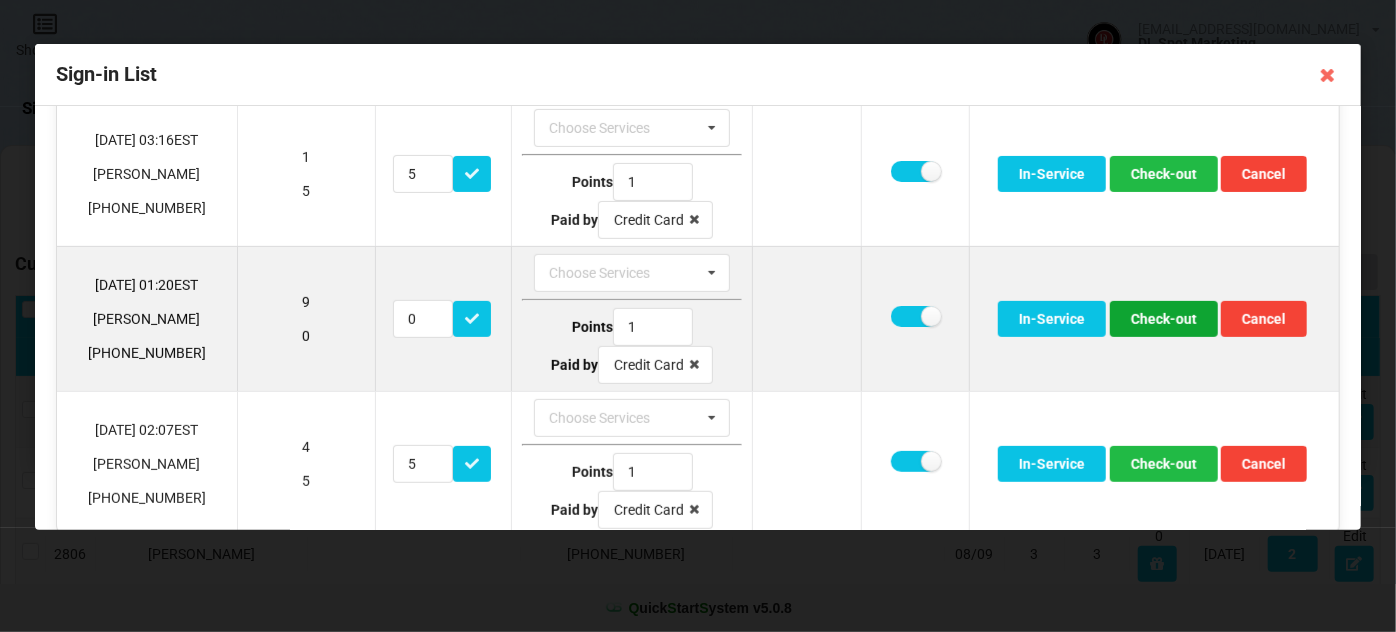 click on "Check-out" at bounding box center [1164, 319] 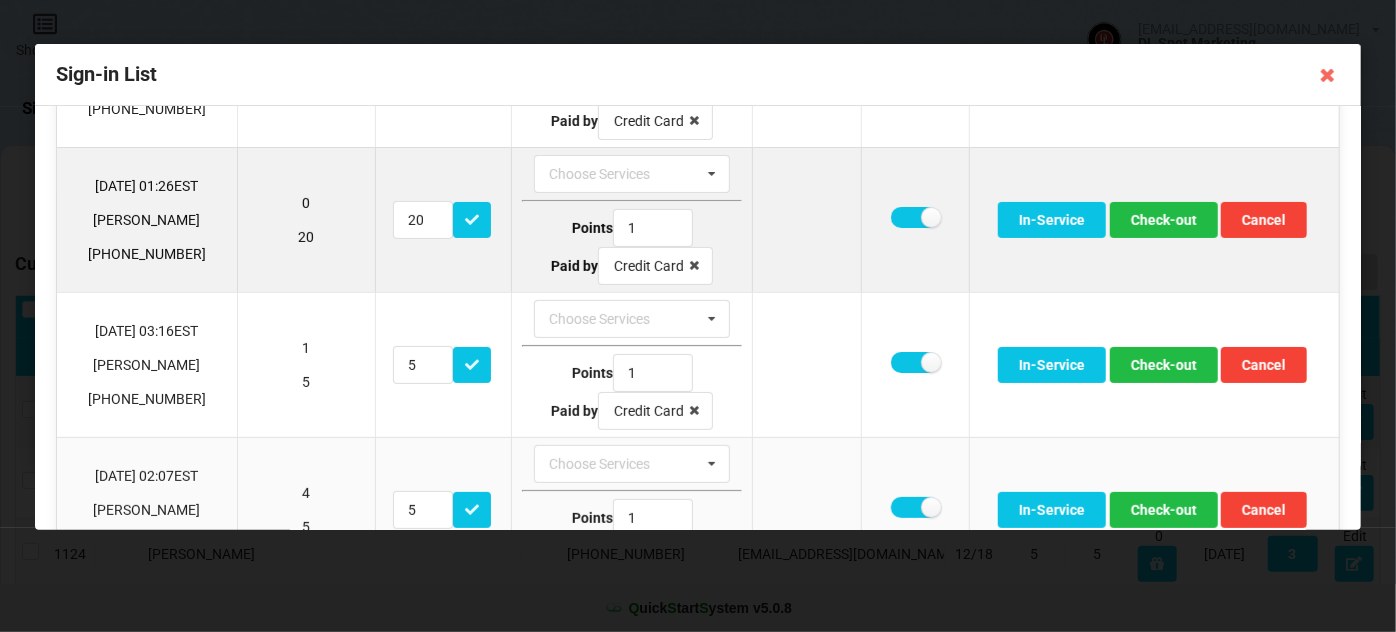 scroll, scrollTop: 0, scrollLeft: 0, axis: both 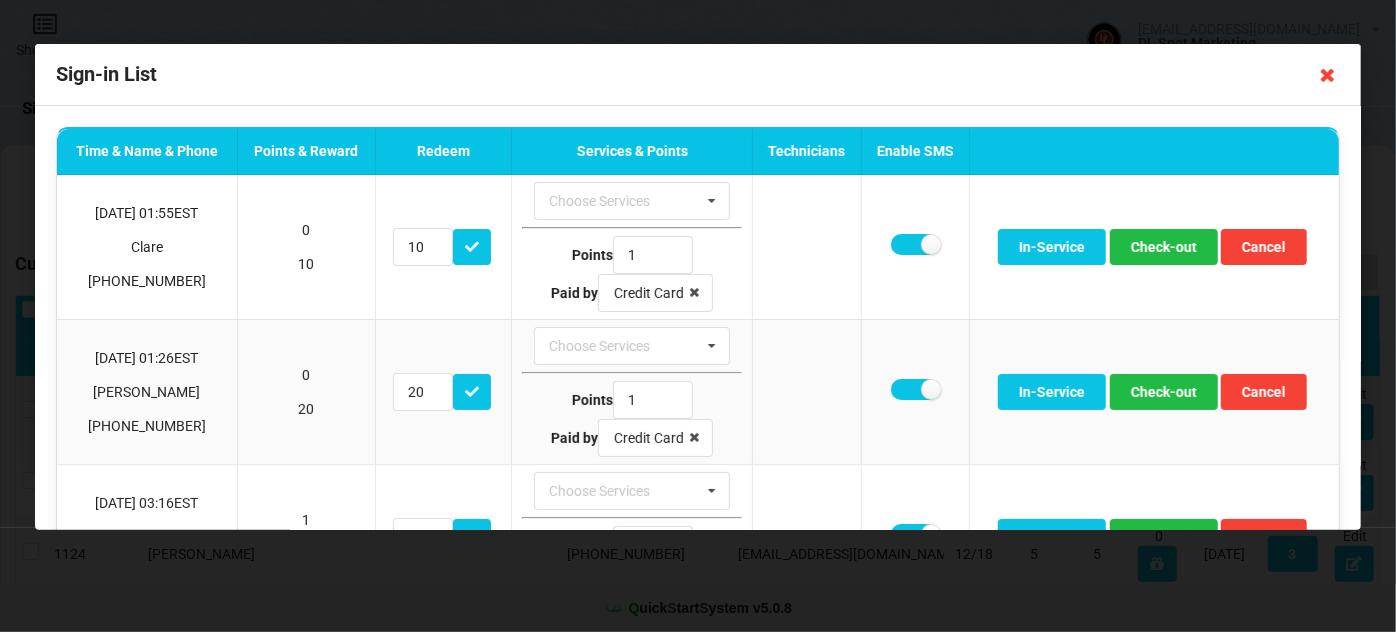 click at bounding box center (1328, 75) 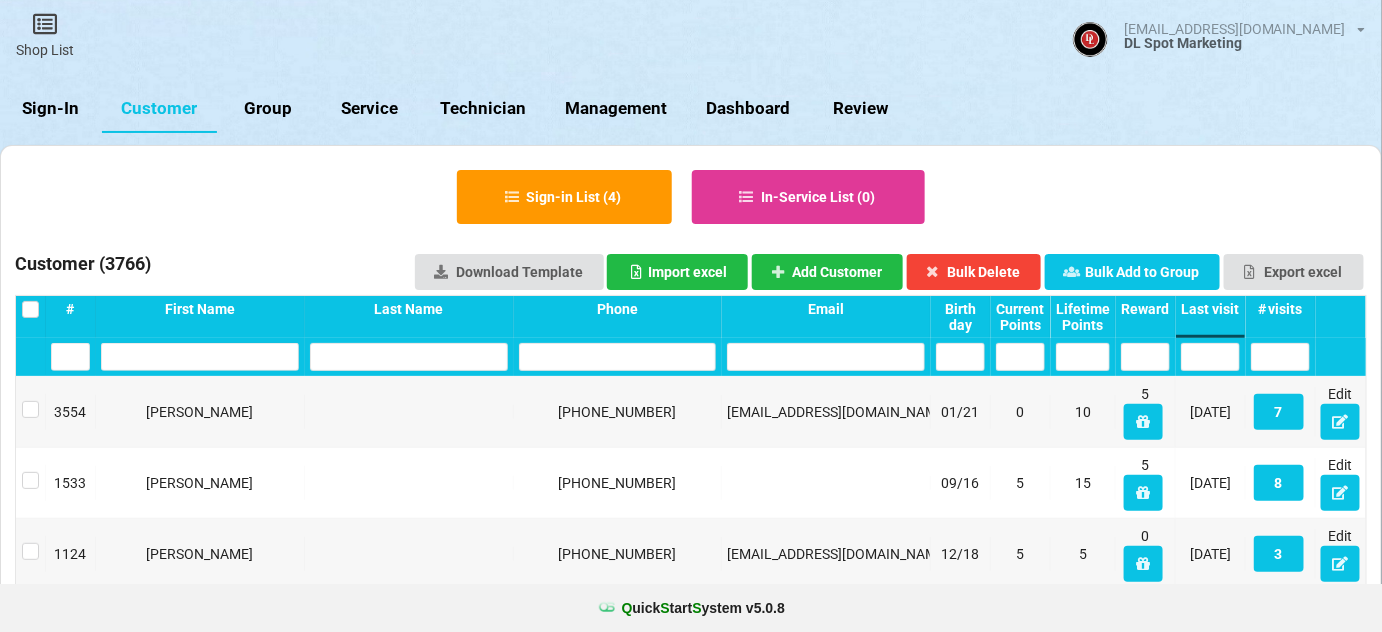 click on "Sign-In" at bounding box center (51, 109) 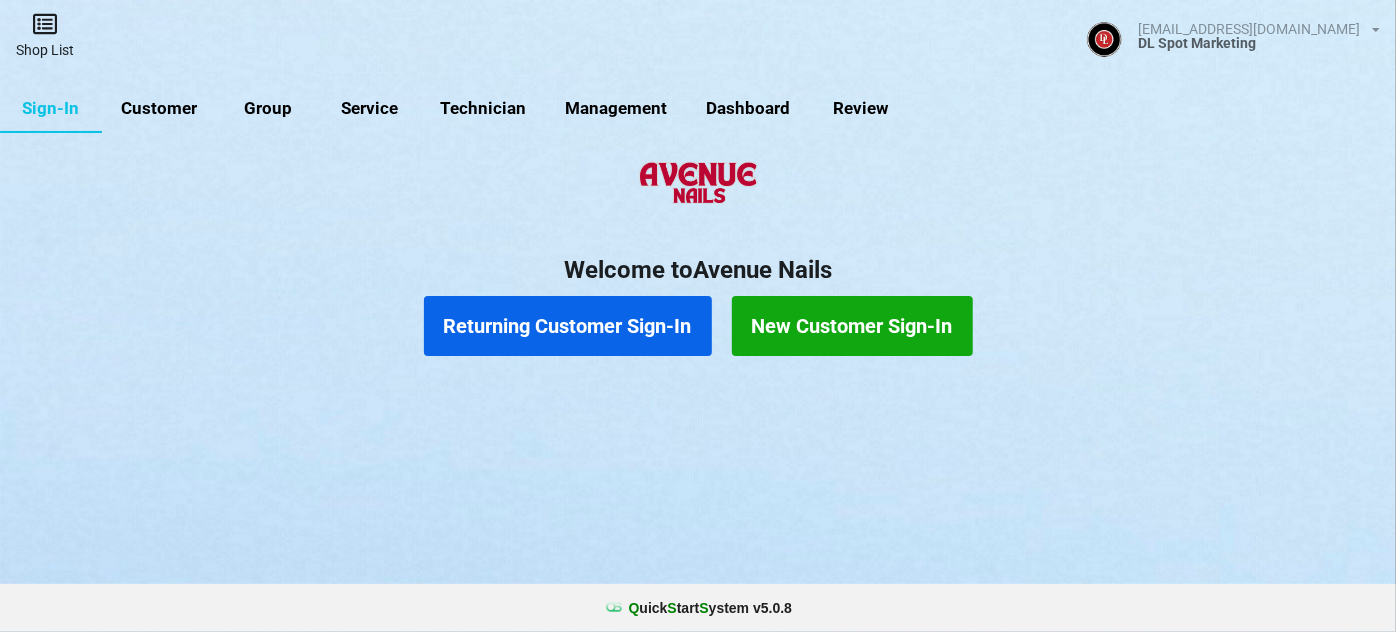 click on "Shop List" at bounding box center [45, 35] 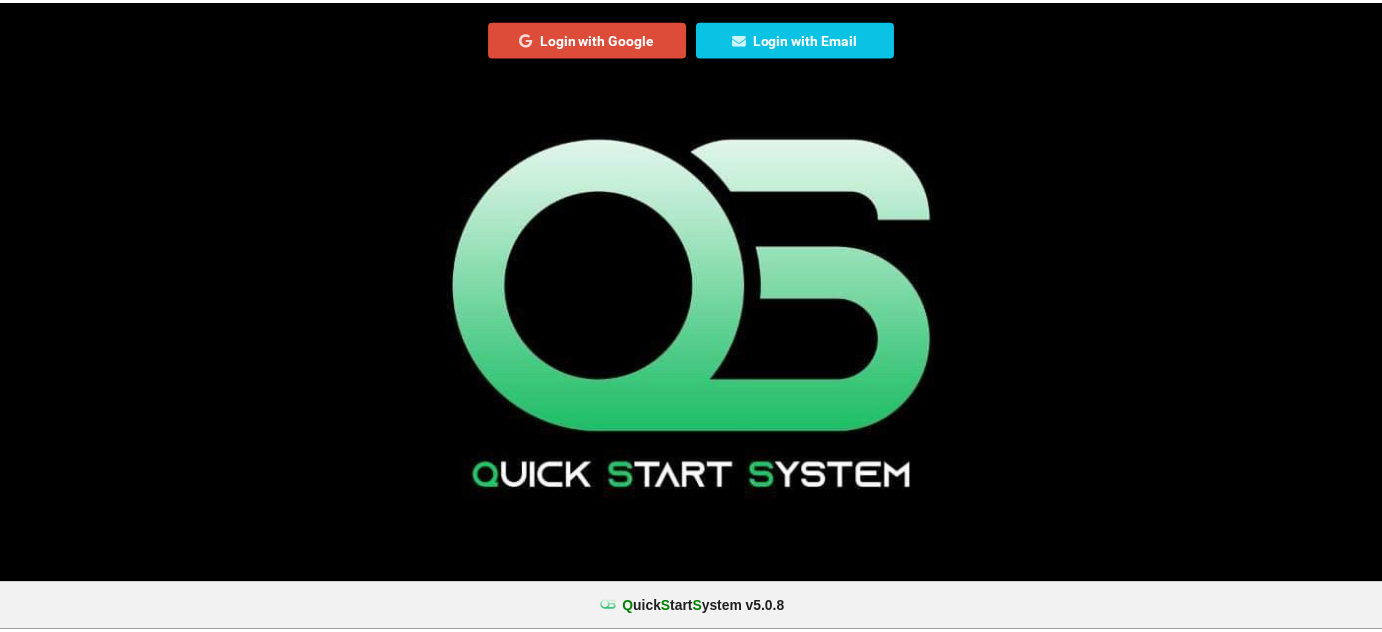scroll, scrollTop: 0, scrollLeft: 0, axis: both 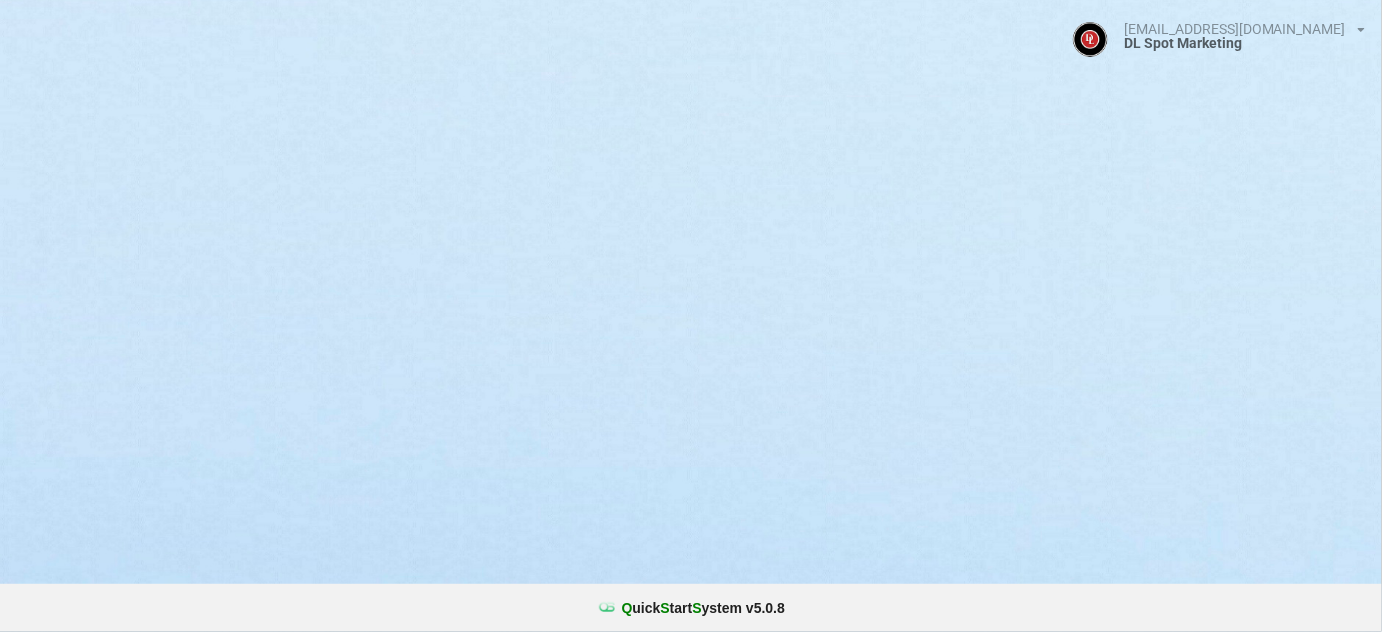 select on "25" 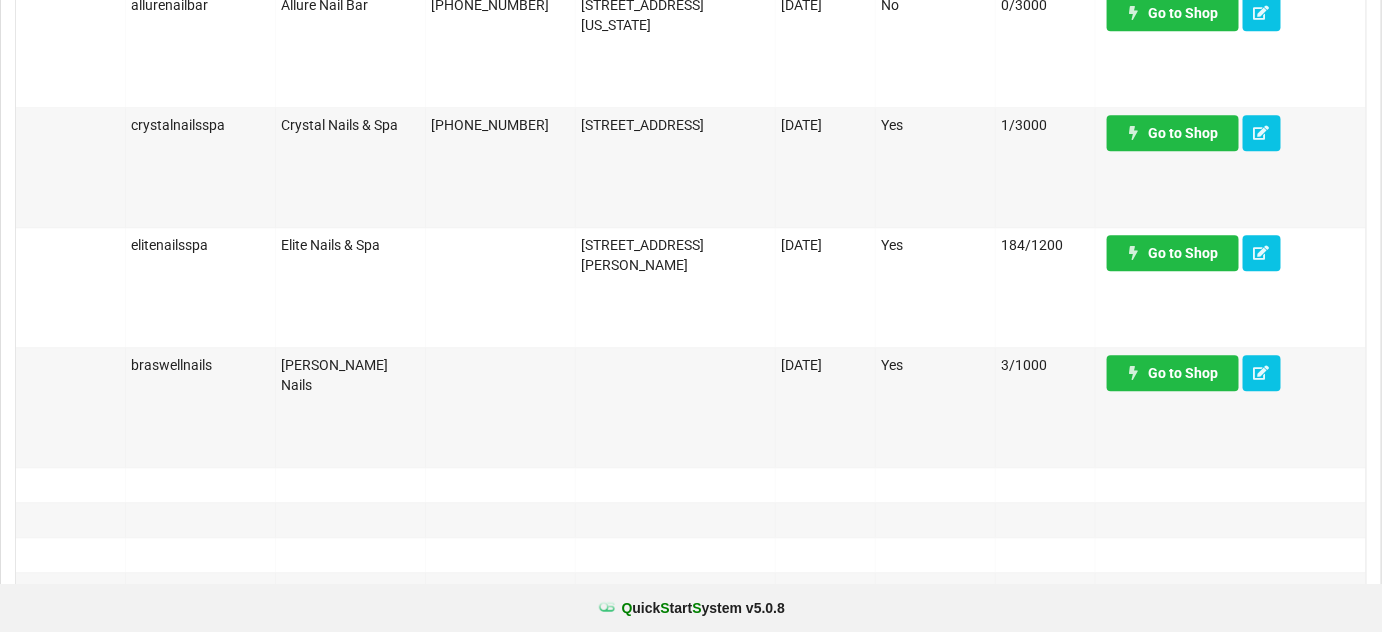 scroll, scrollTop: 1576, scrollLeft: 0, axis: vertical 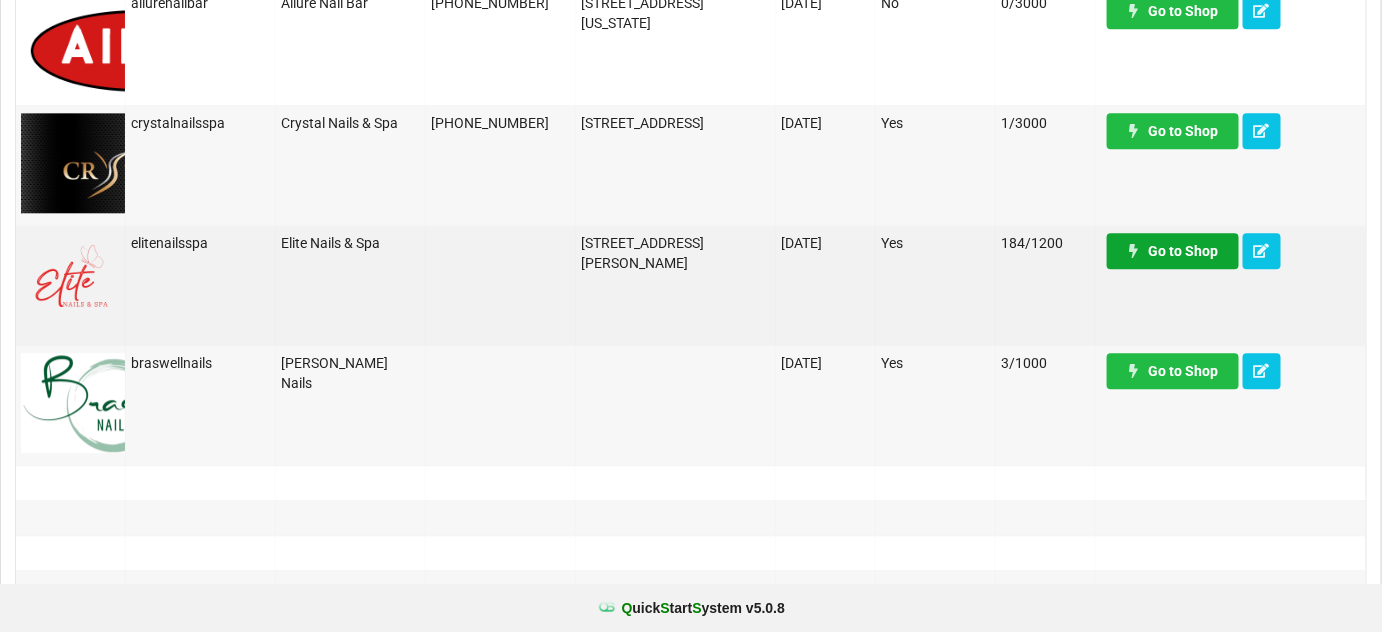 click on "Go to Shop" at bounding box center (1173, 251) 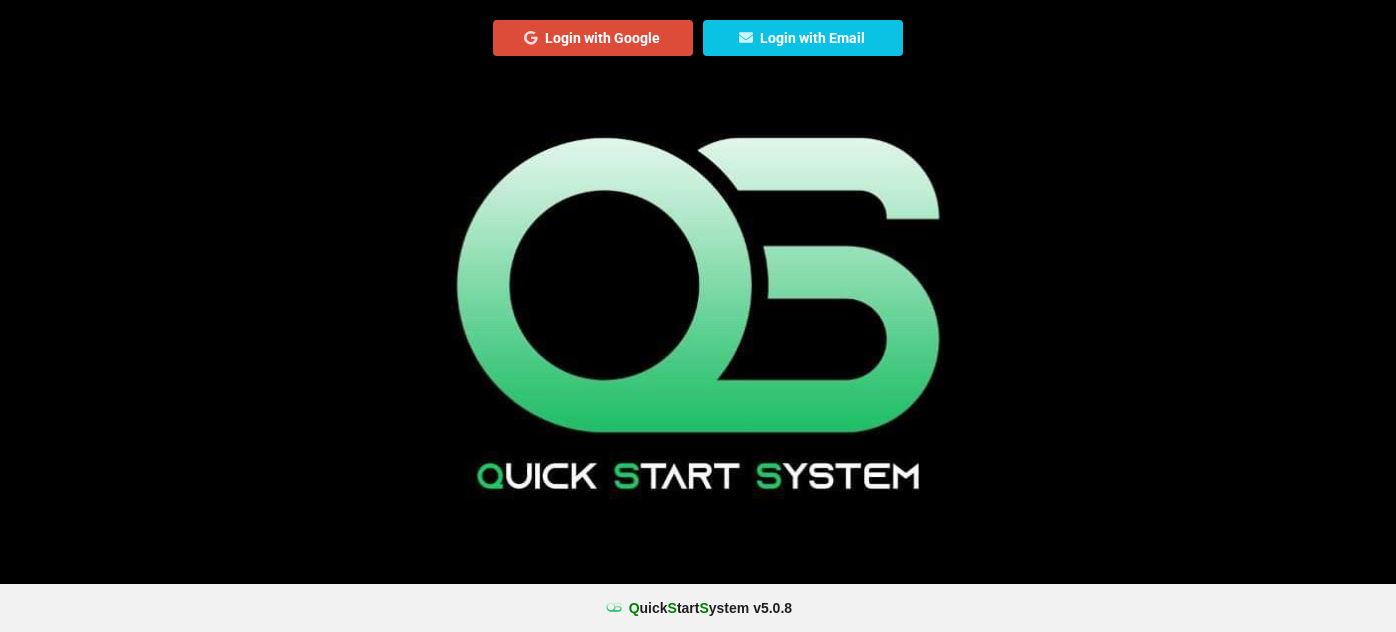 scroll, scrollTop: 0, scrollLeft: 0, axis: both 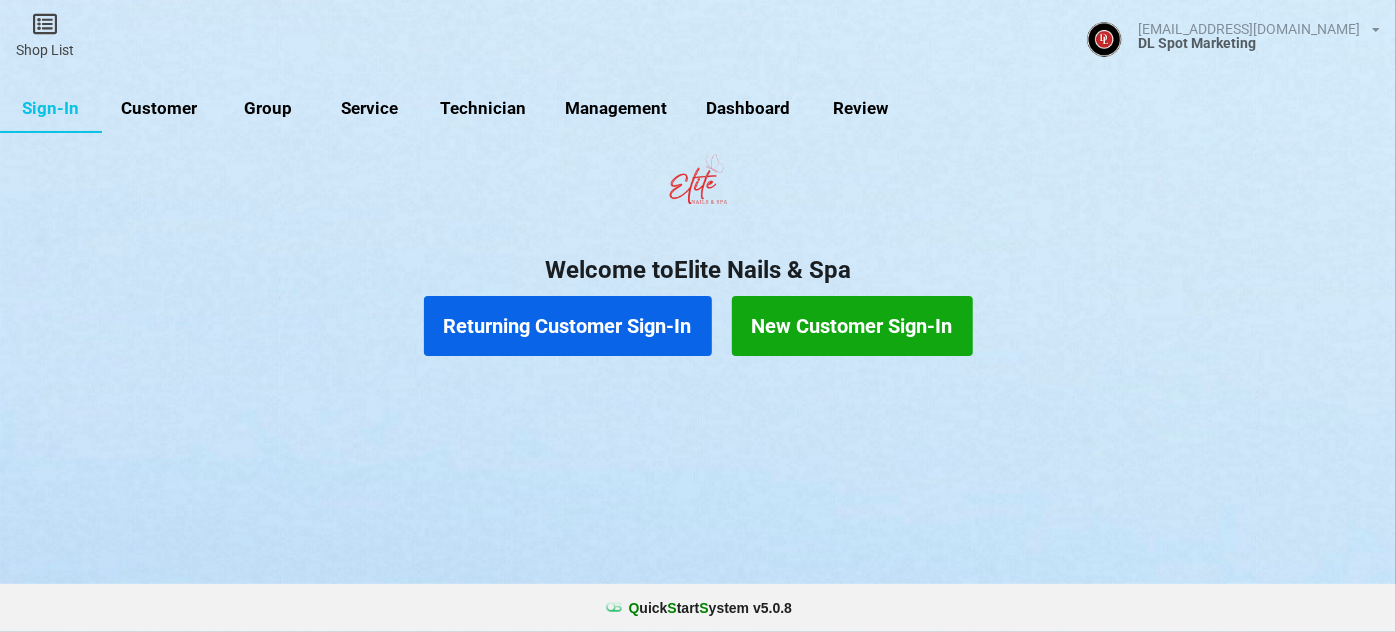 click on "Customer" at bounding box center [159, 109] 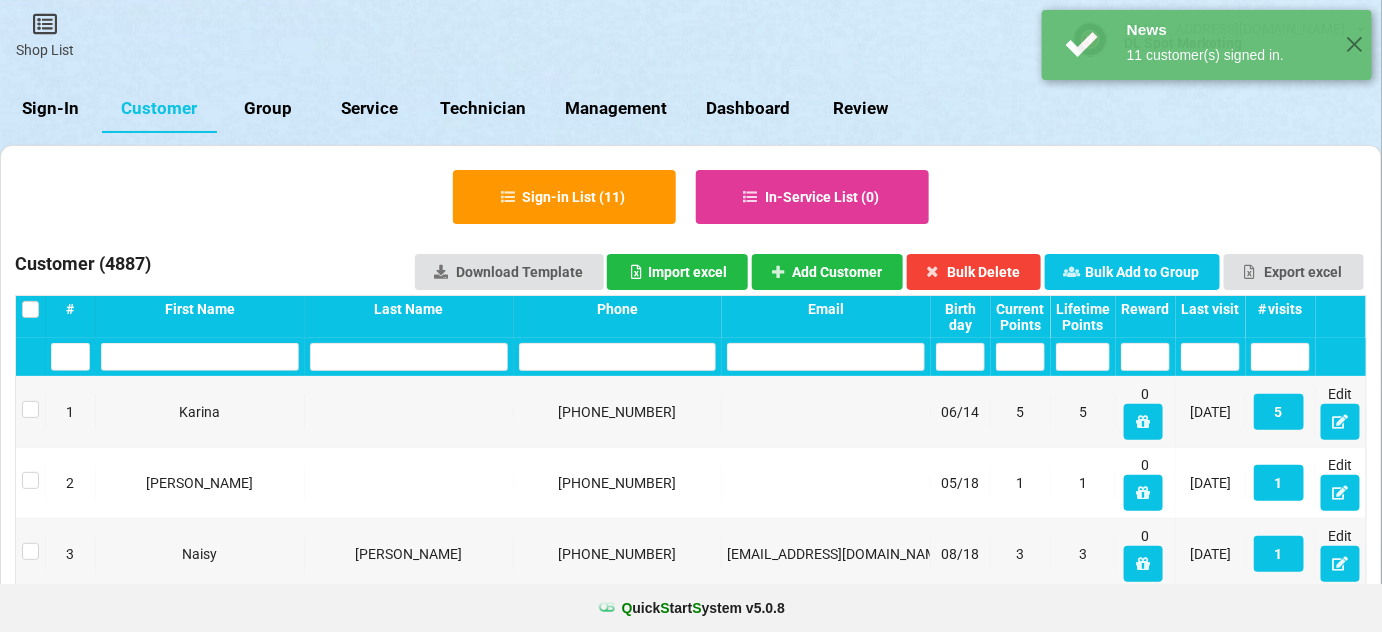 click on "Last visit" at bounding box center [1210, 309] 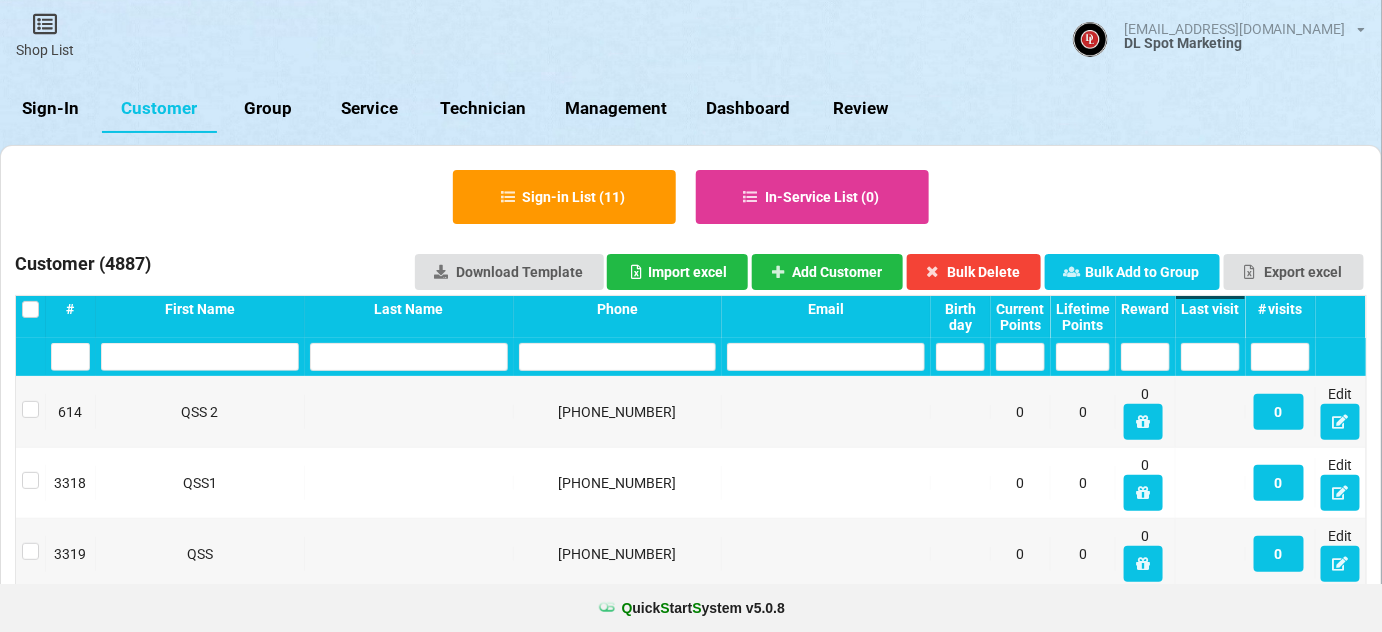 click on "Last visit" at bounding box center (1210, 309) 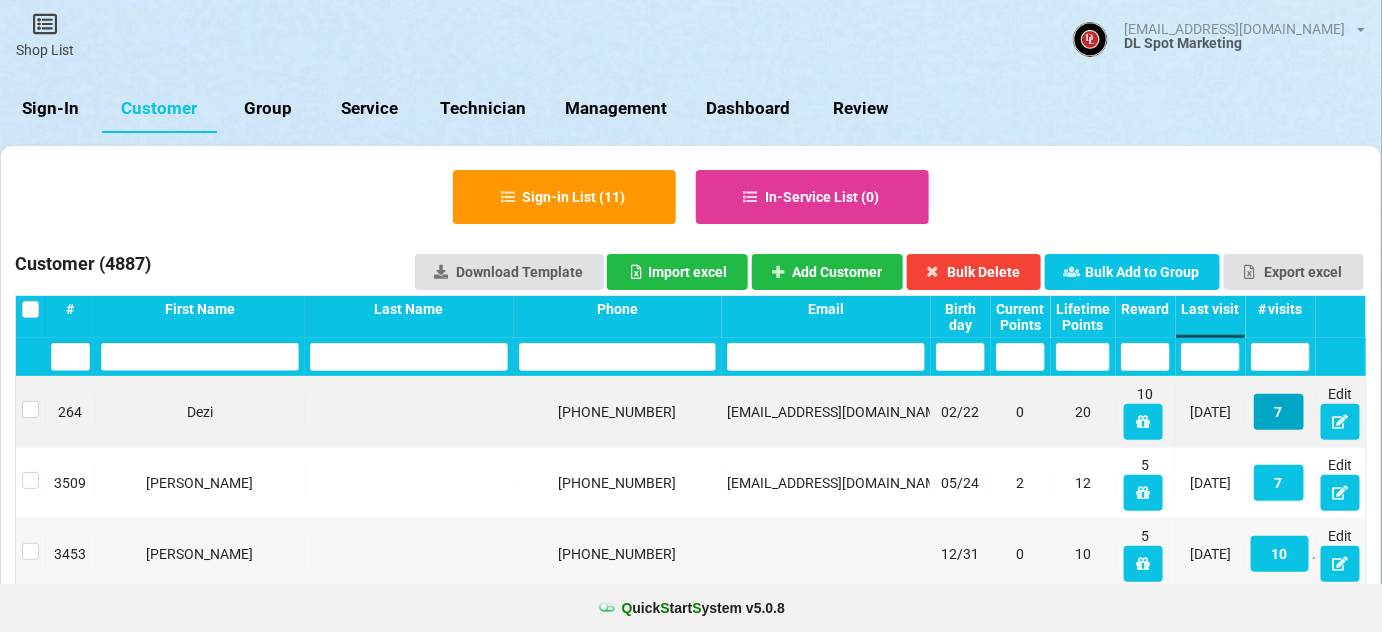 click on "7" at bounding box center (1279, 412) 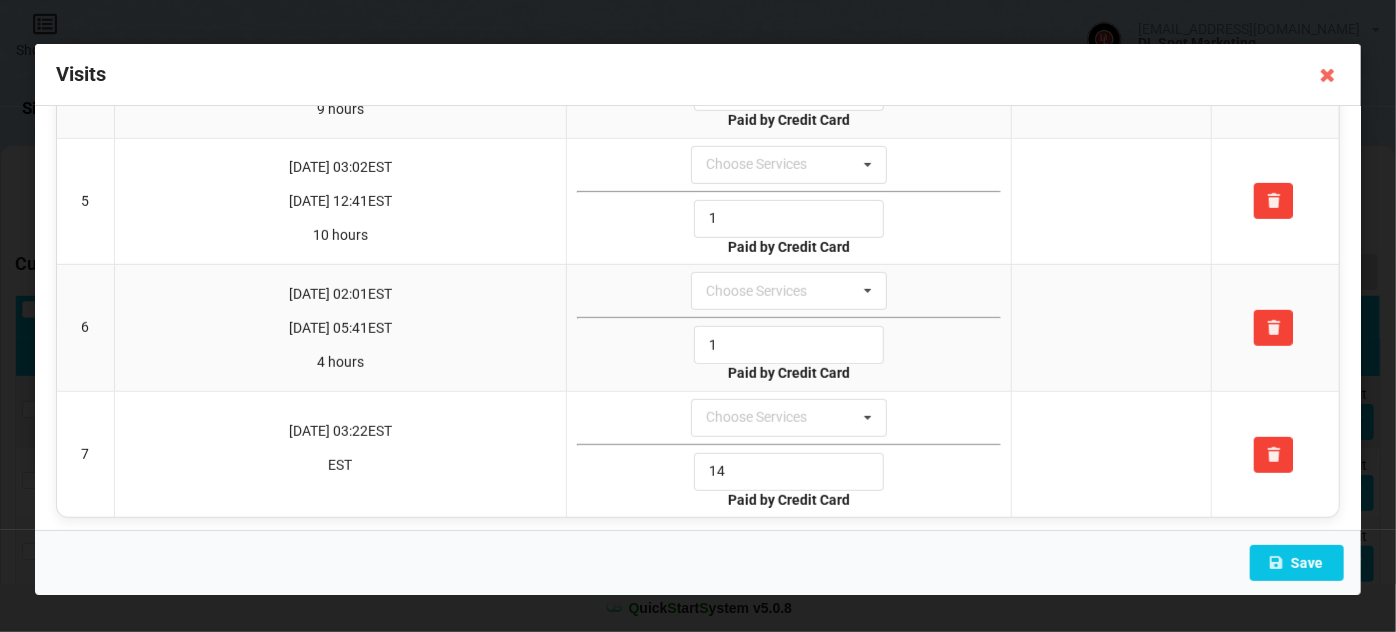 scroll, scrollTop: 0, scrollLeft: 0, axis: both 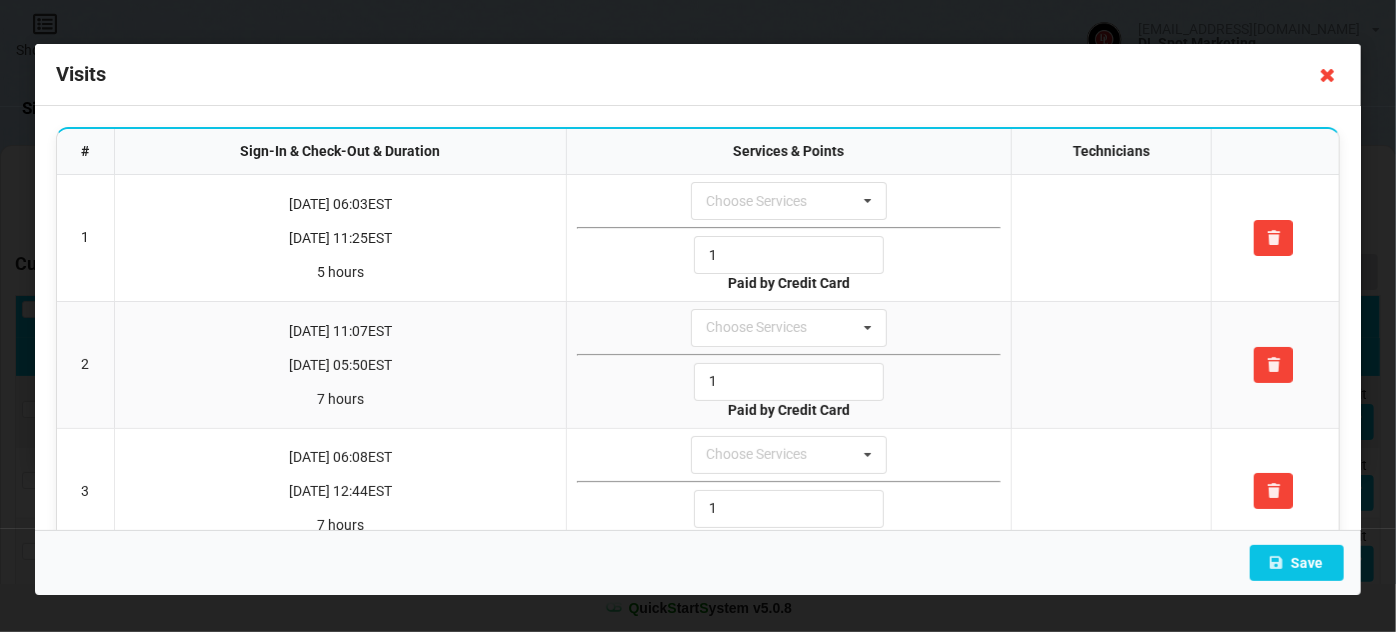 click at bounding box center (1328, 75) 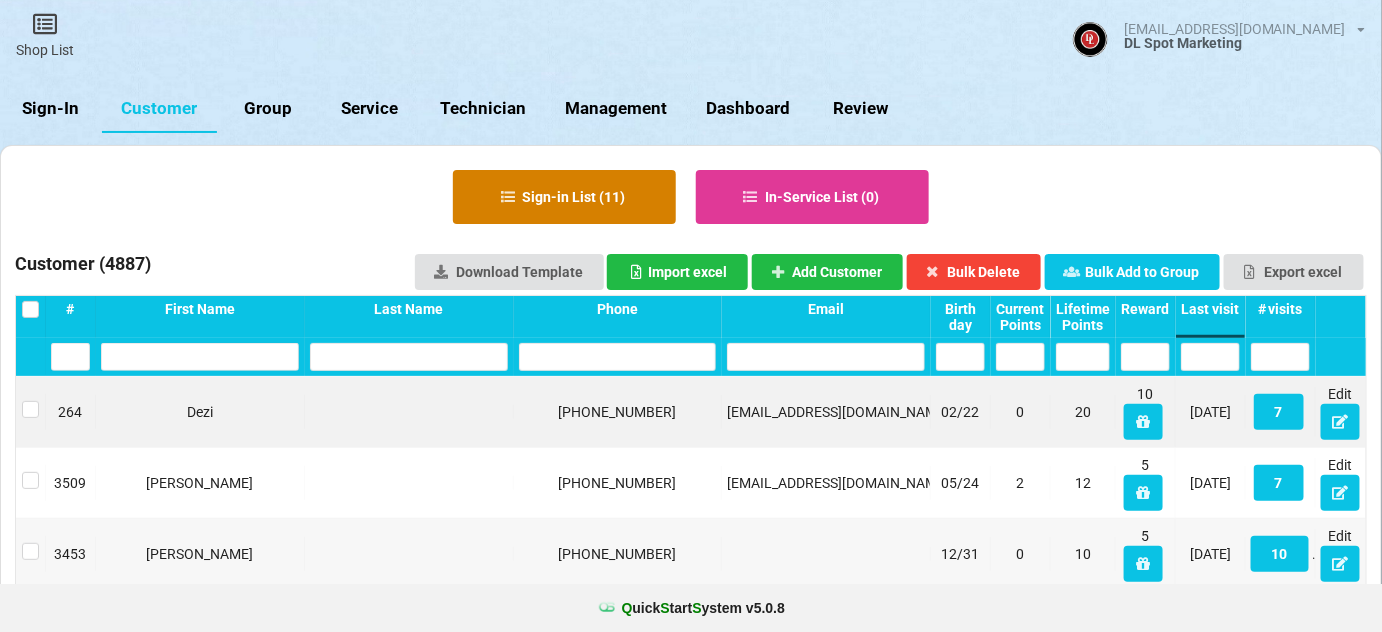click on "Sign-in List ( 11 )" at bounding box center [564, 197] 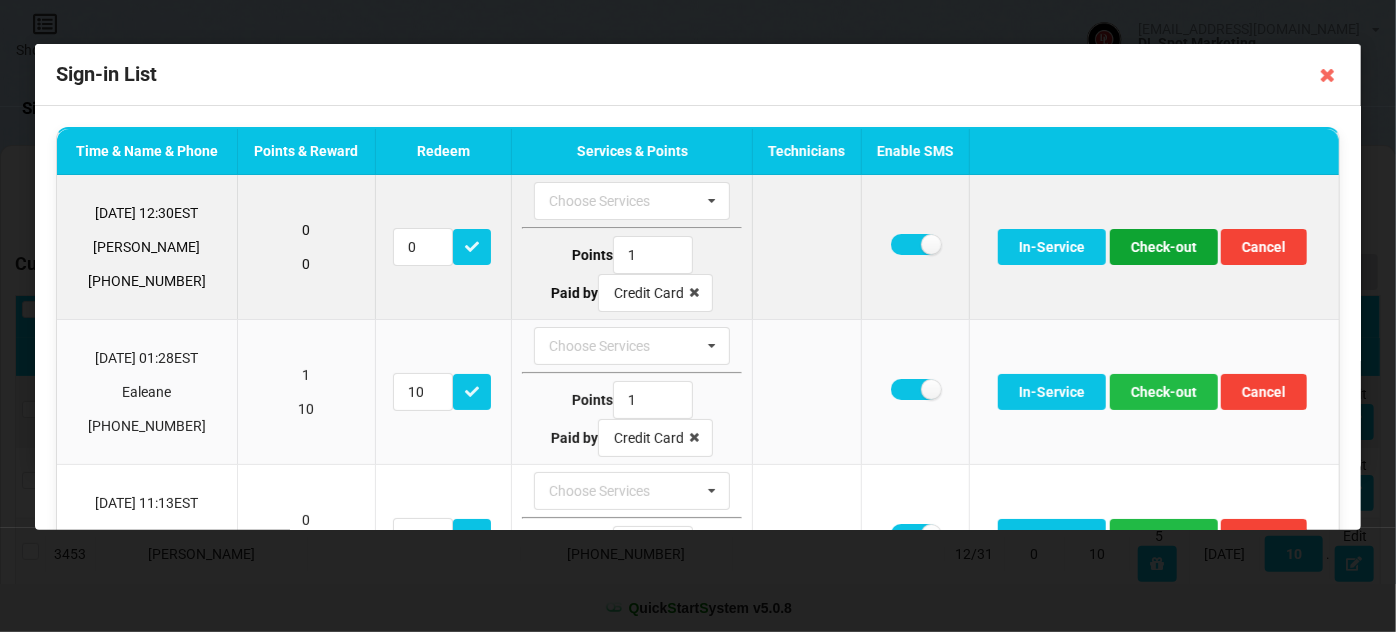 click on "Check-out" at bounding box center (1164, 247) 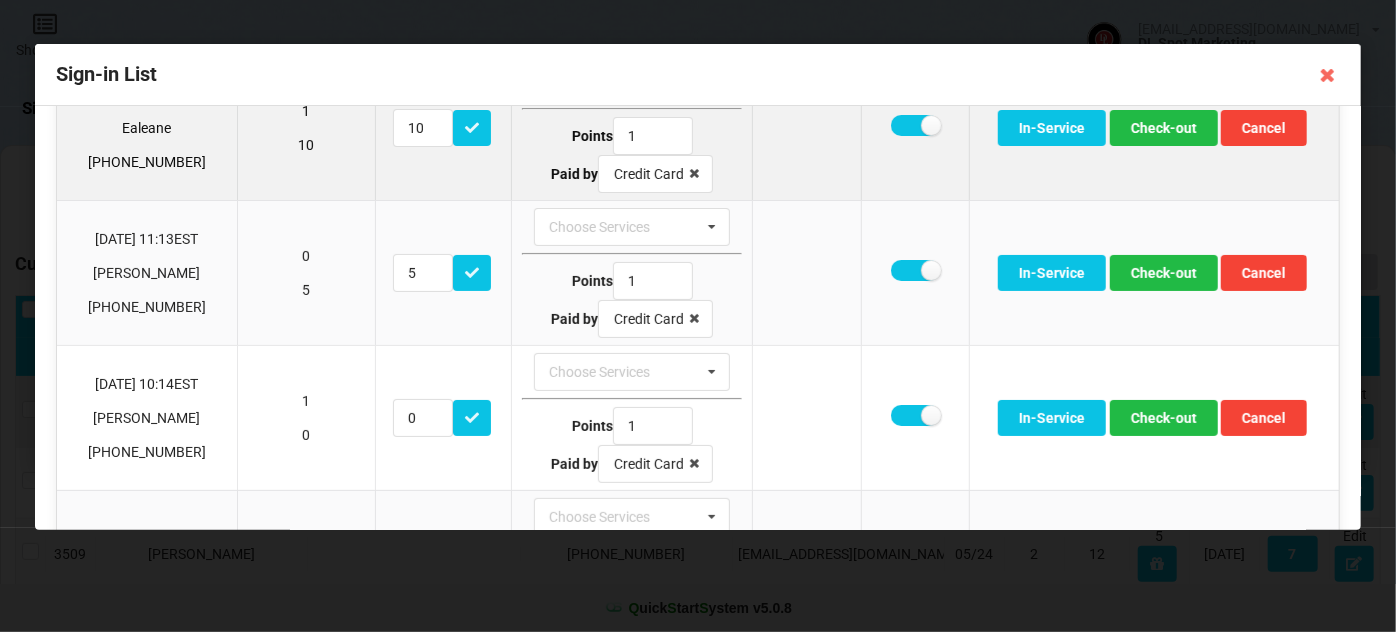 scroll, scrollTop: 121, scrollLeft: 0, axis: vertical 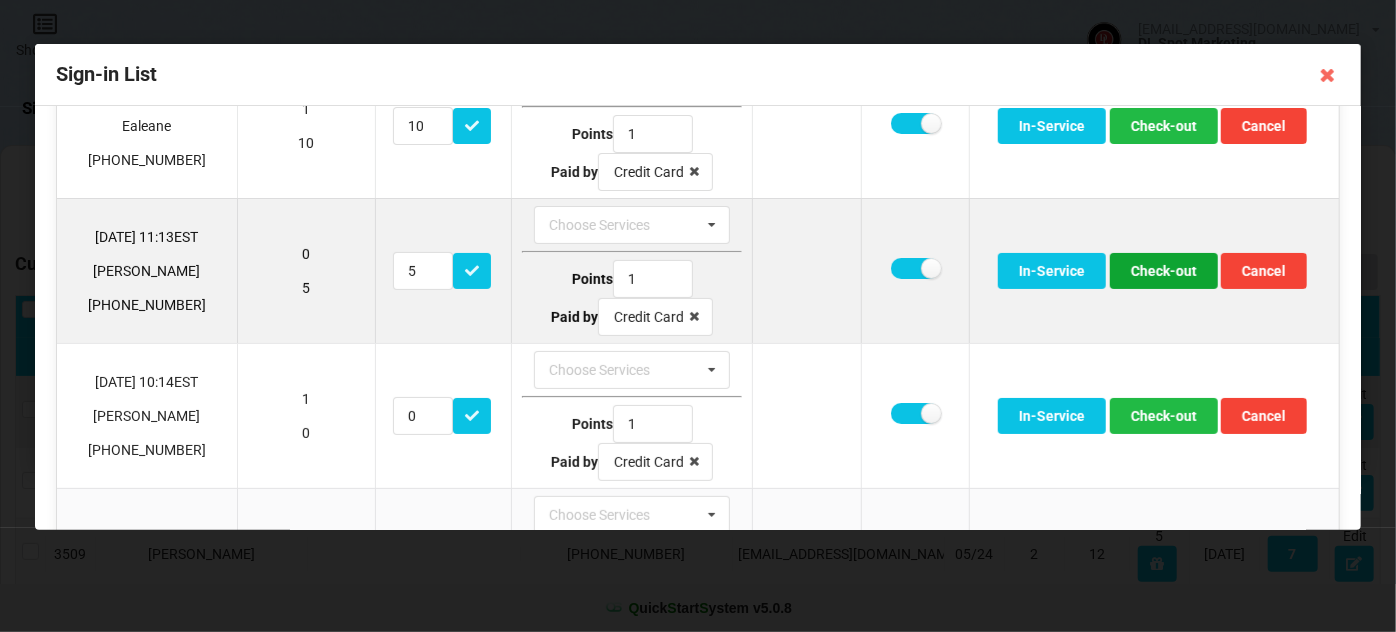 click on "Check-out" at bounding box center (1164, 271) 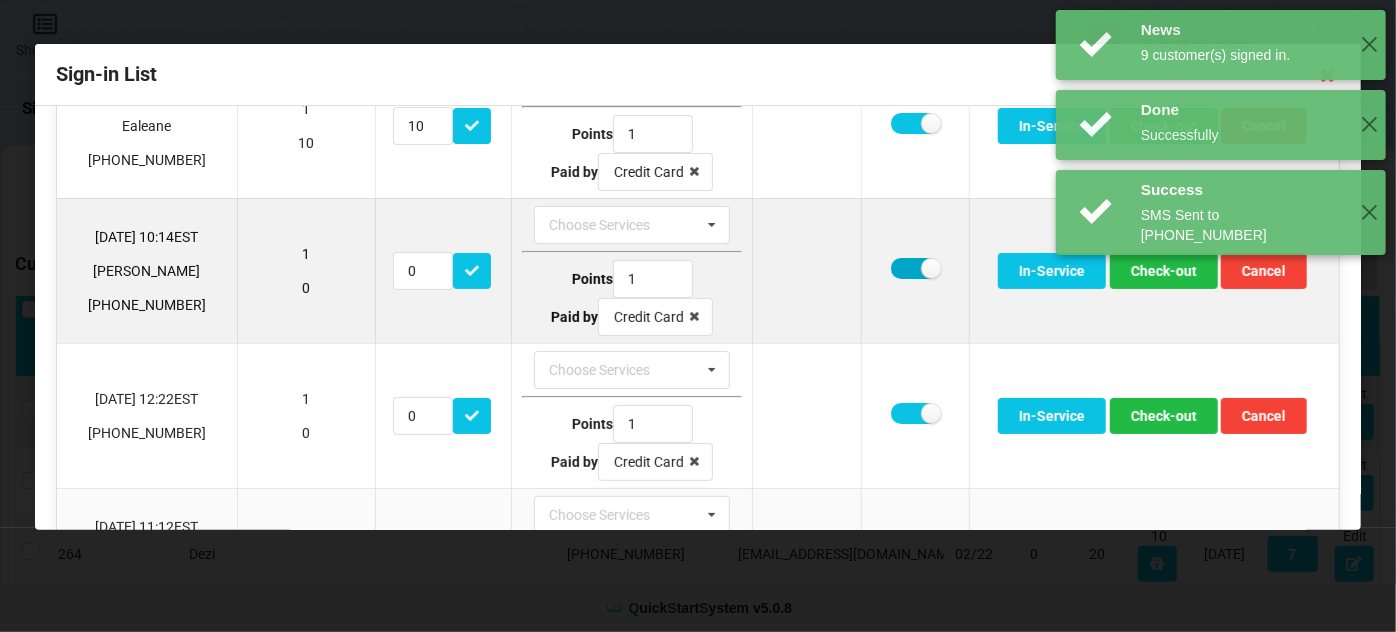 click at bounding box center [915, 268] 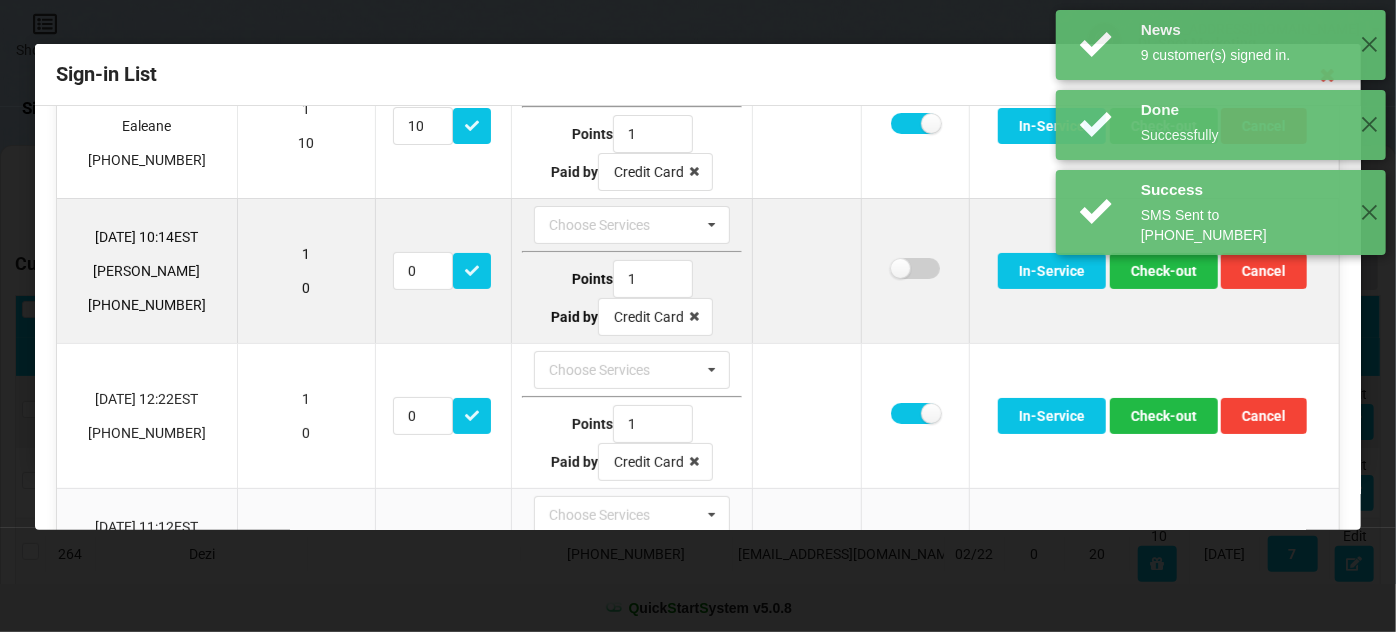 checkbox on "false" 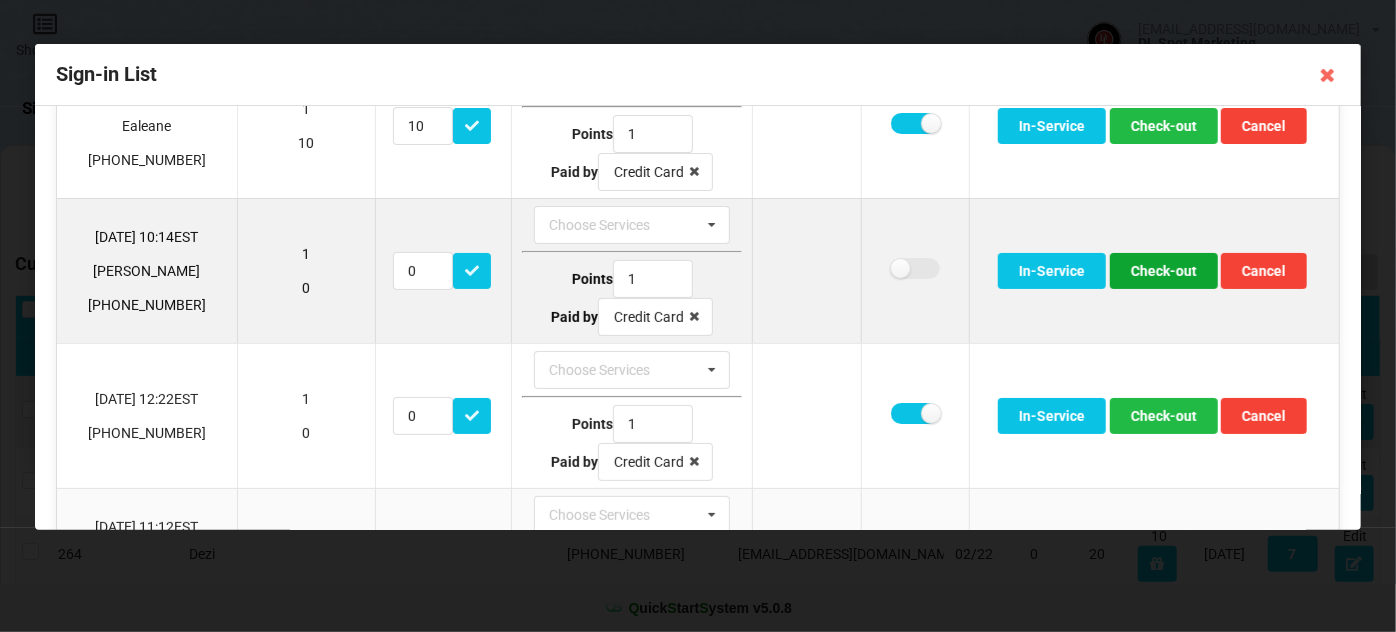 click on "Check-out" at bounding box center (1164, 271) 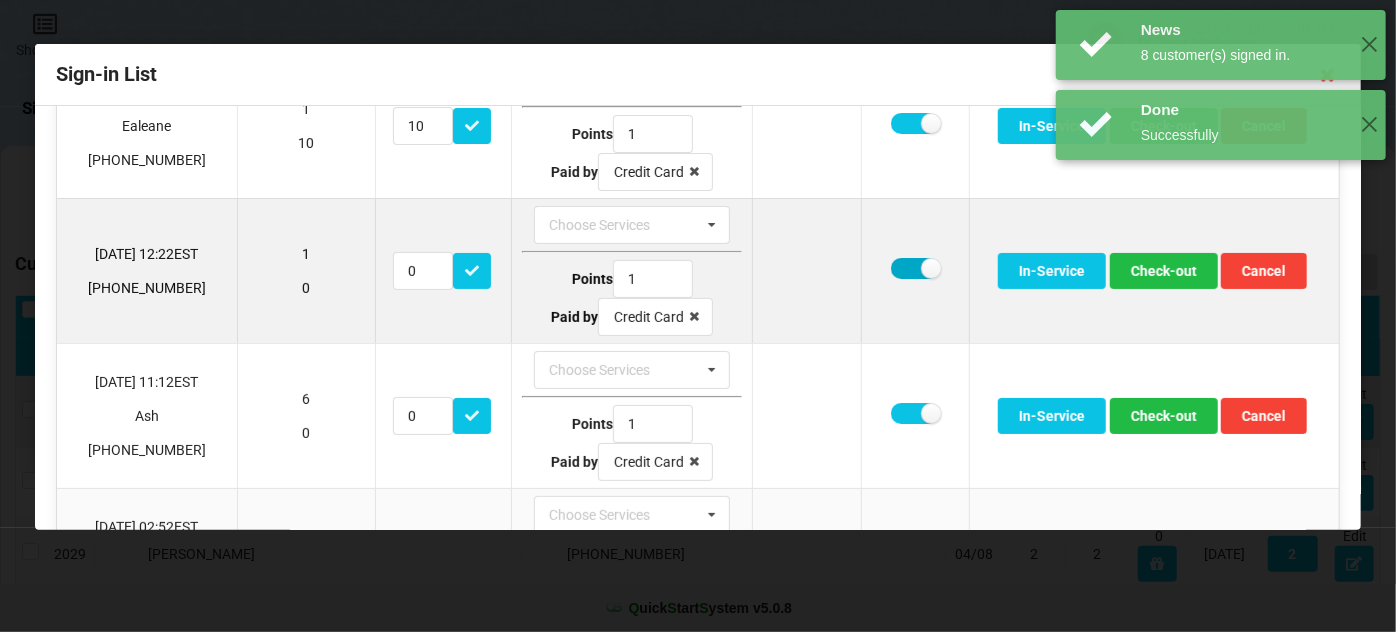 drag, startPoint x: 900, startPoint y: 263, endPoint x: 926, endPoint y: 266, distance: 26.172504 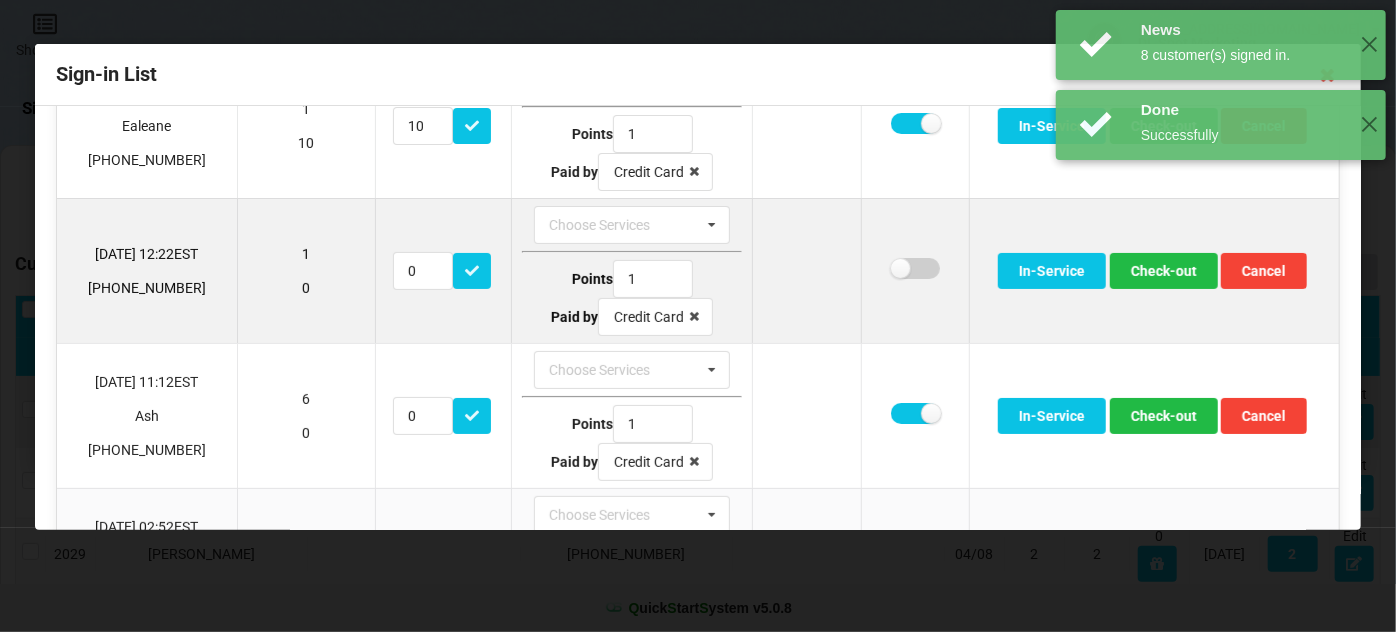 checkbox on "false" 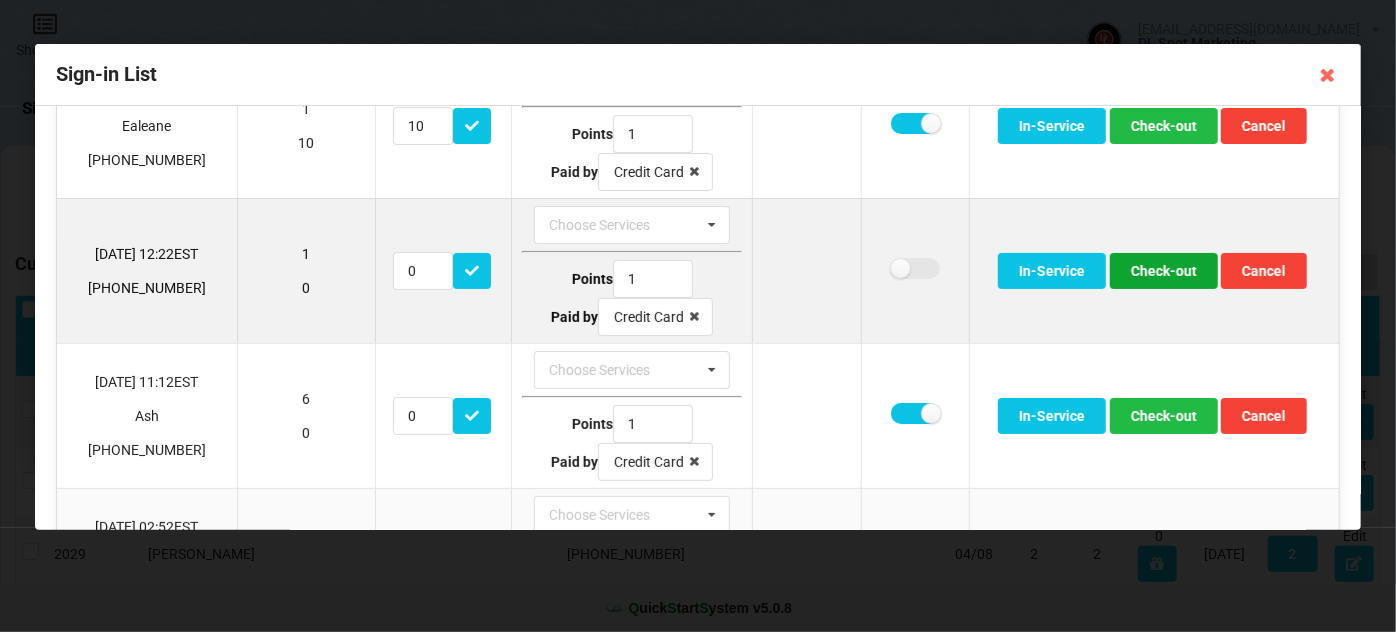 click on "Check-out" at bounding box center (1164, 271) 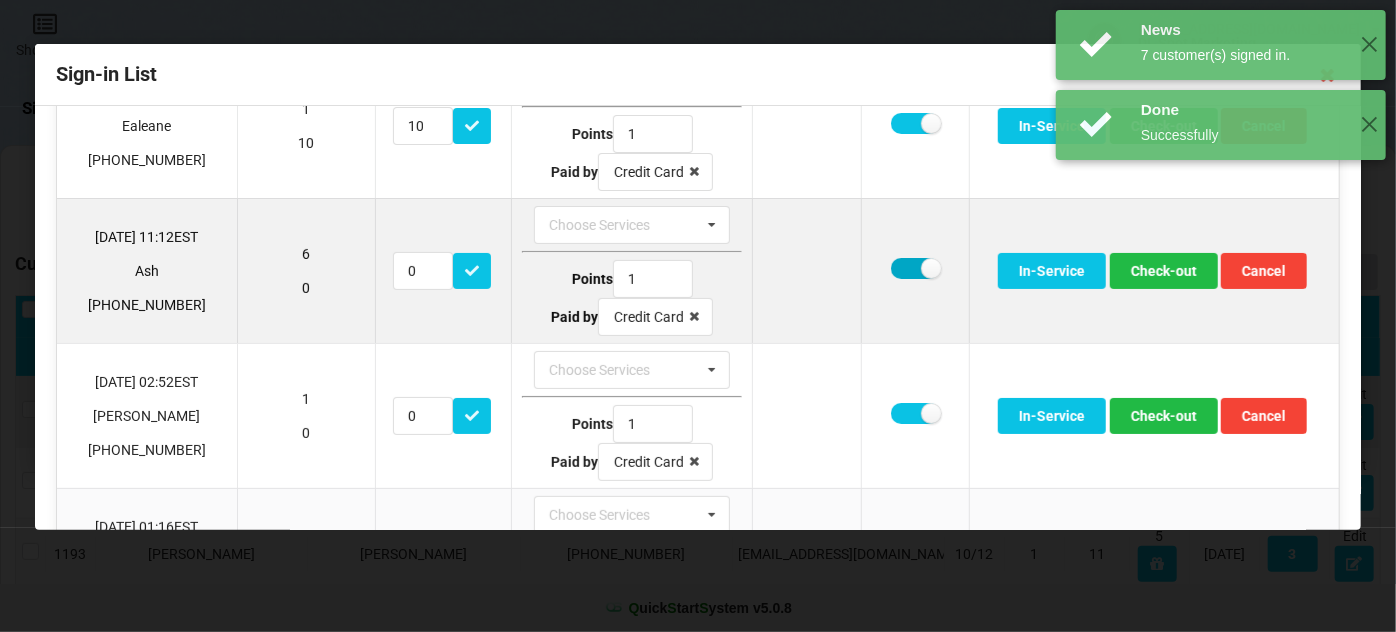 click at bounding box center [915, 268] 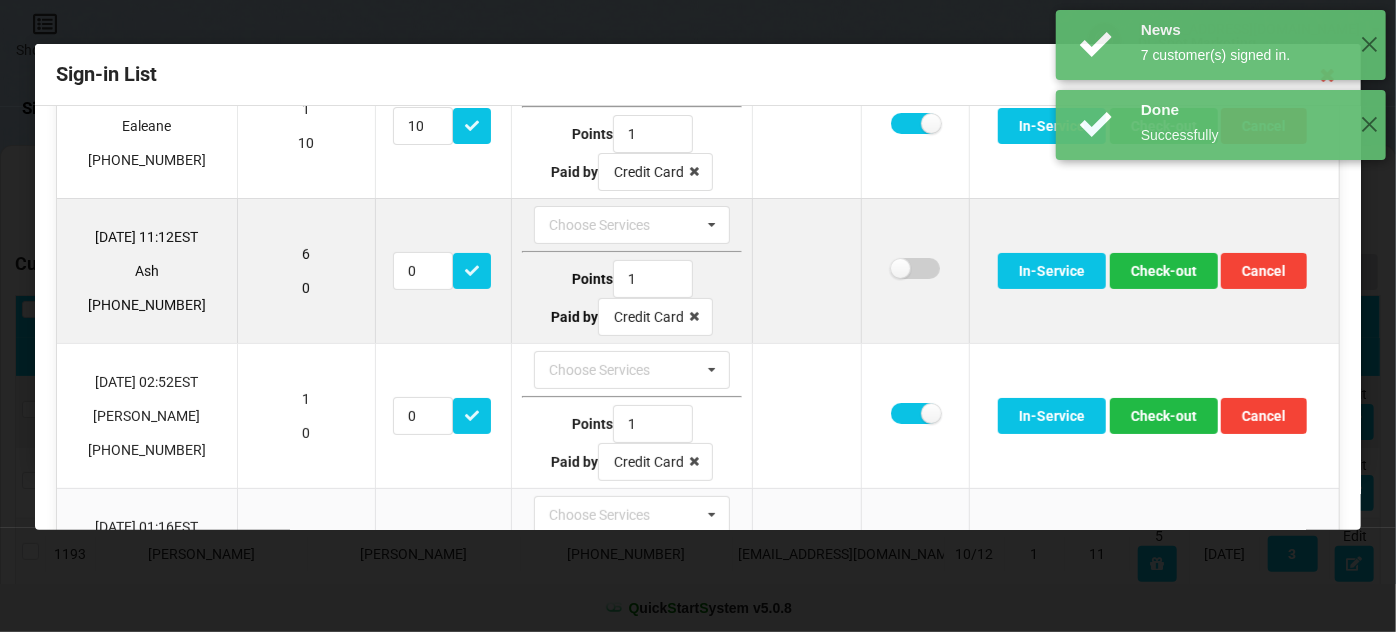 checkbox on "false" 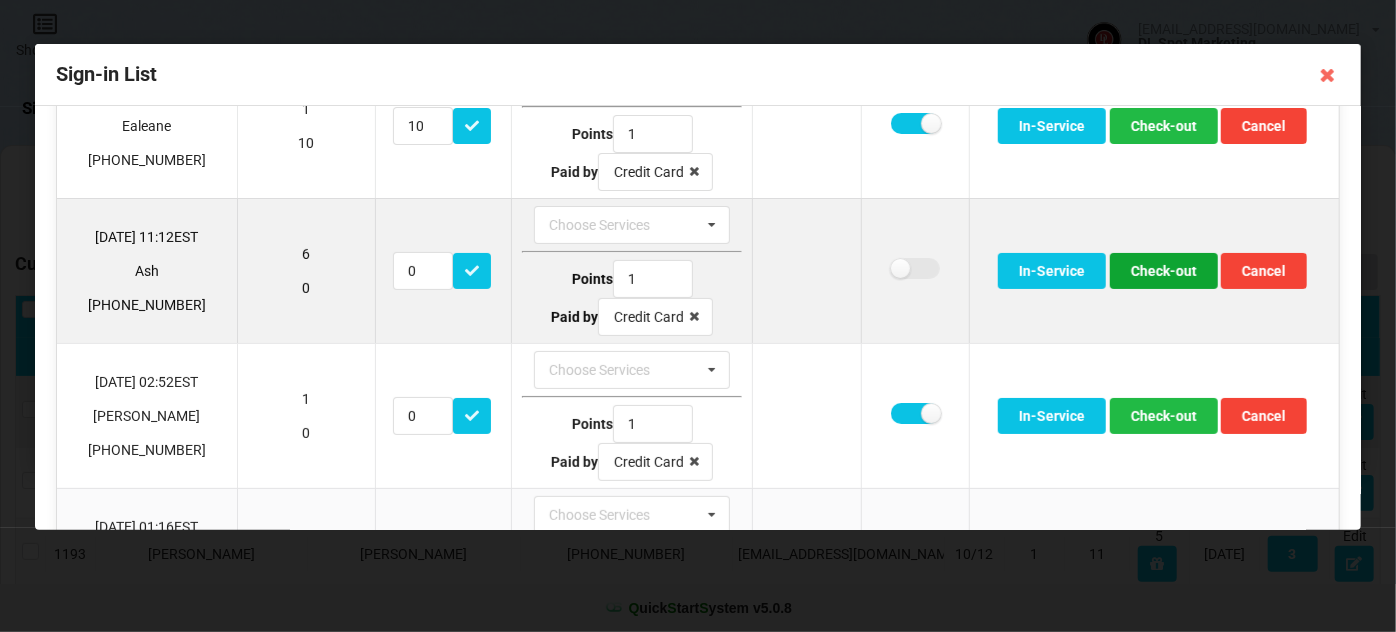 click on "Check-out" at bounding box center (1164, 271) 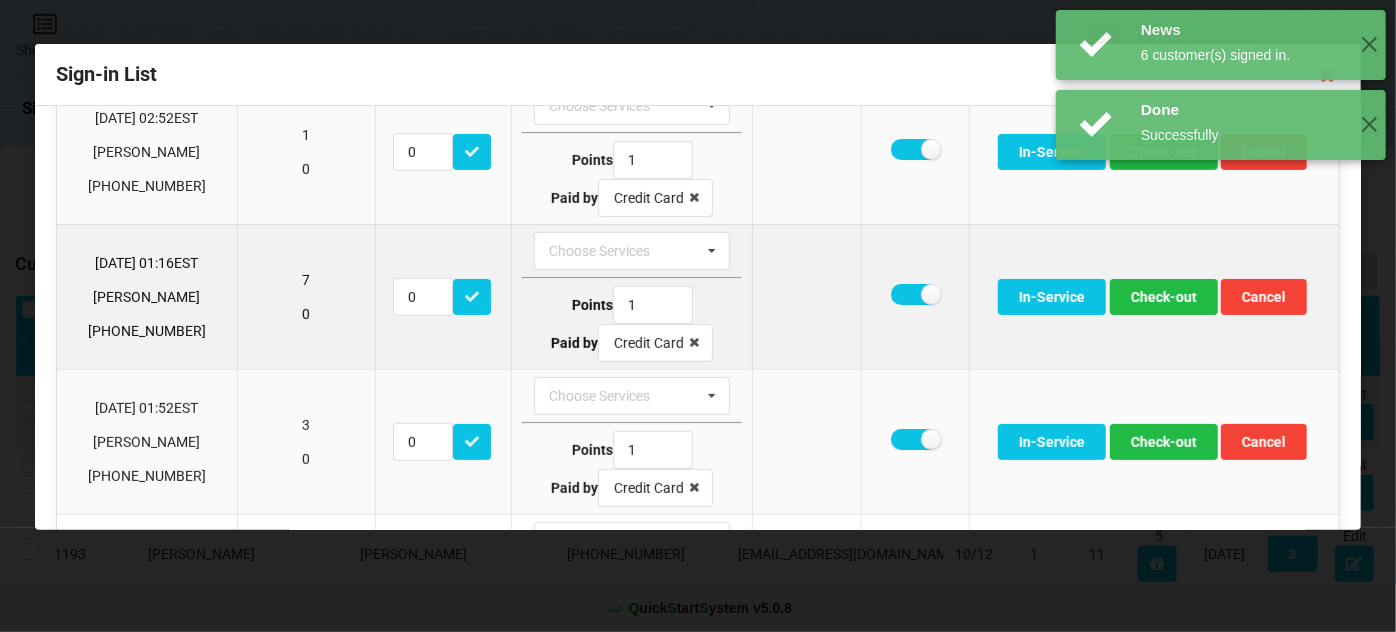 scroll, scrollTop: 242, scrollLeft: 0, axis: vertical 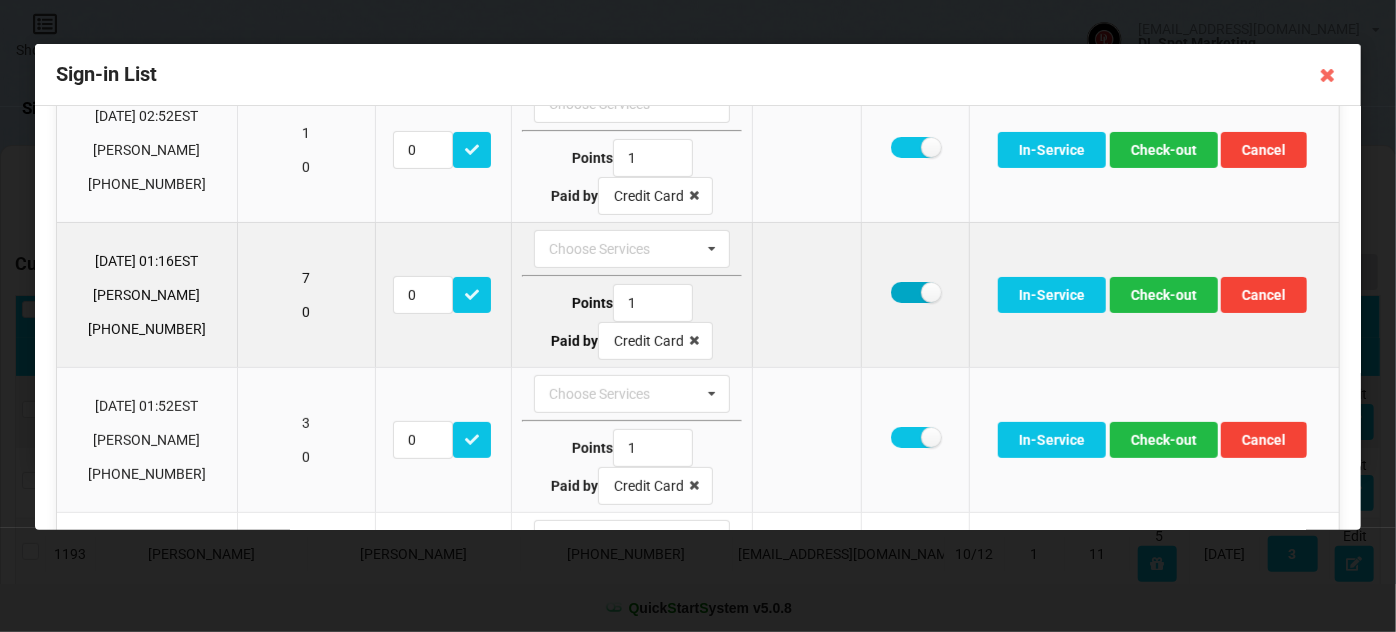 click at bounding box center [915, 292] 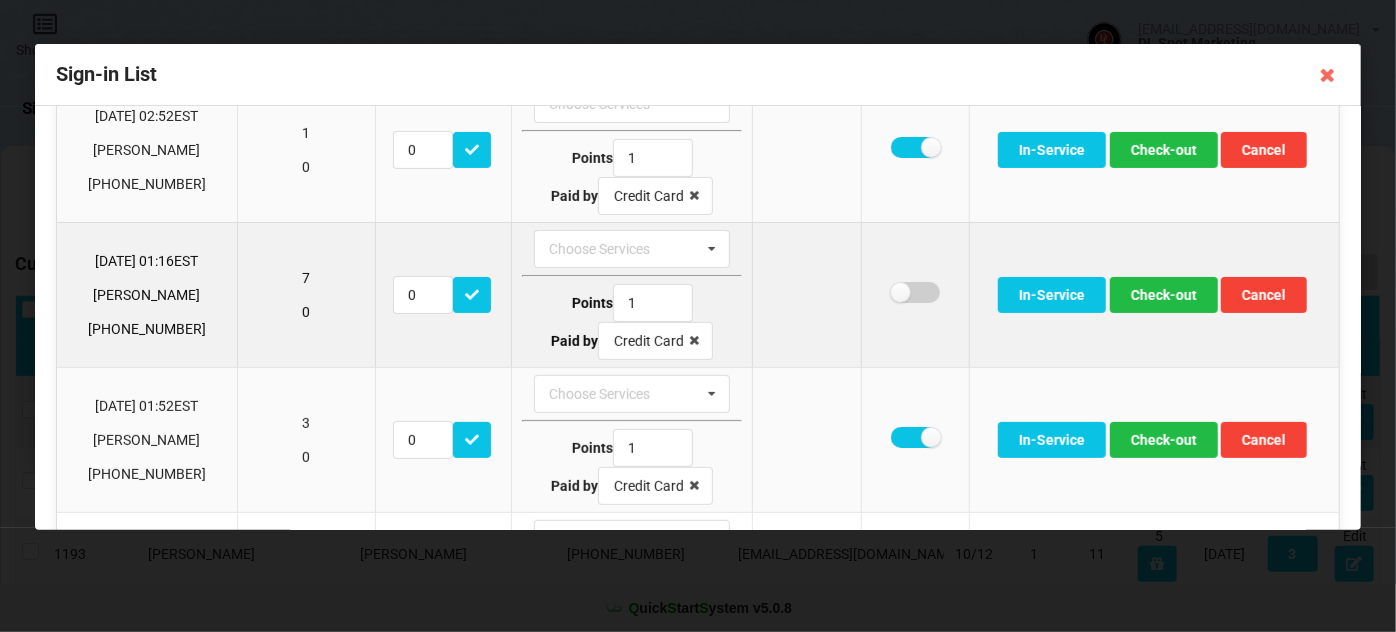 checkbox on "false" 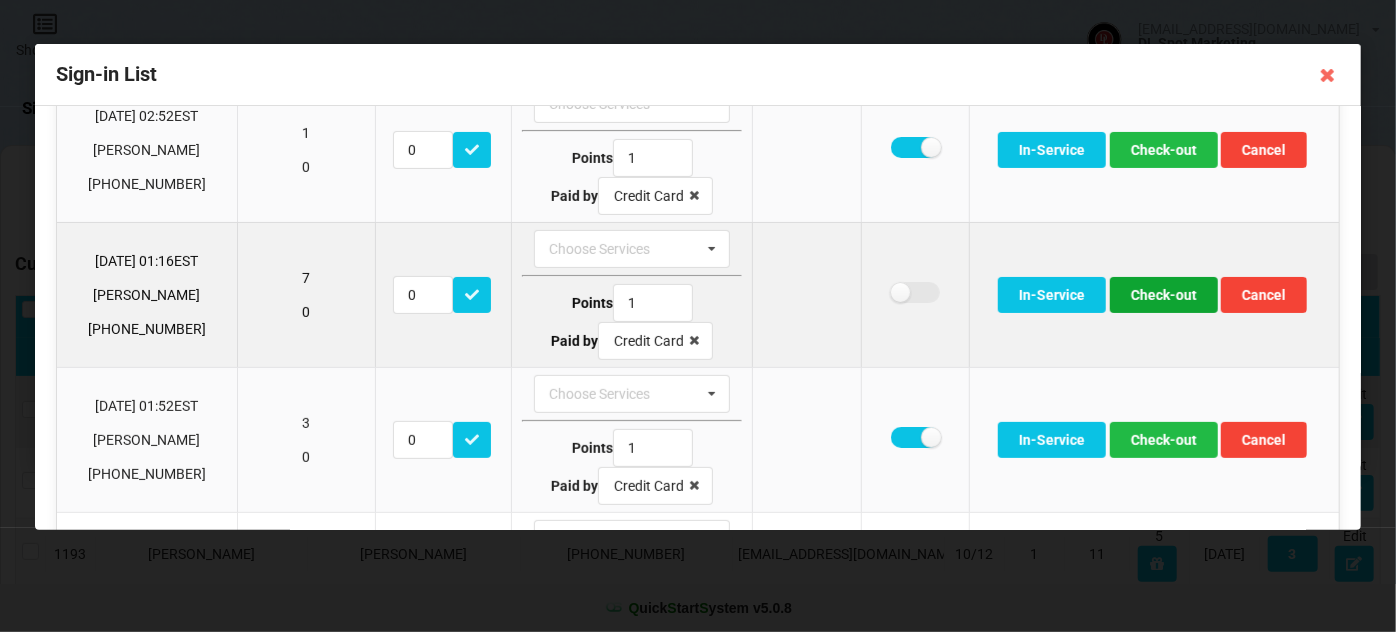 click on "Check-out" at bounding box center [1164, 295] 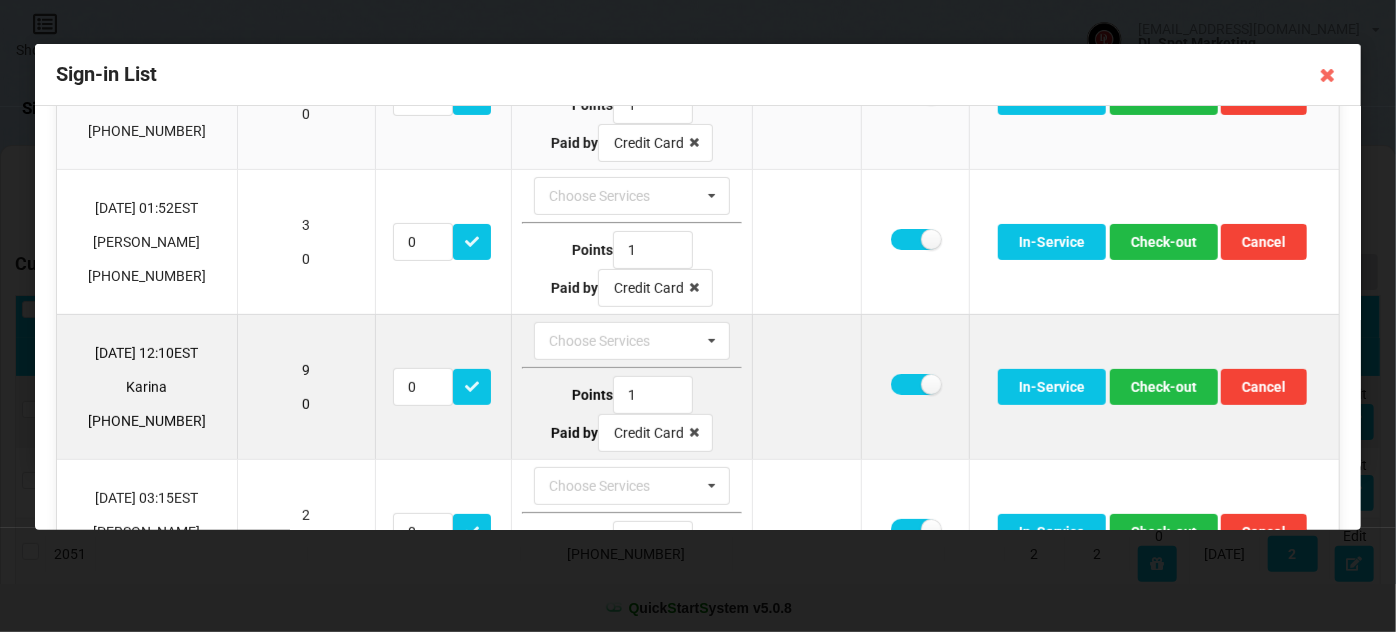 scroll, scrollTop: 363, scrollLeft: 0, axis: vertical 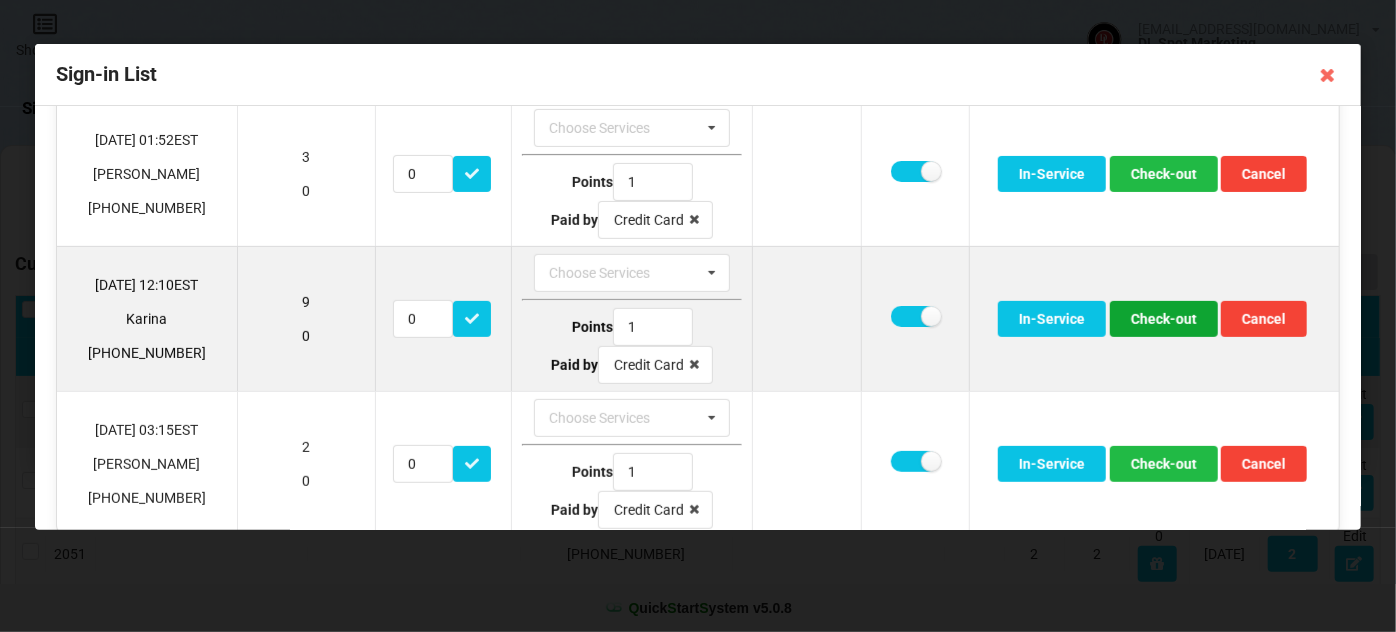 click on "Check-out" at bounding box center [1164, 319] 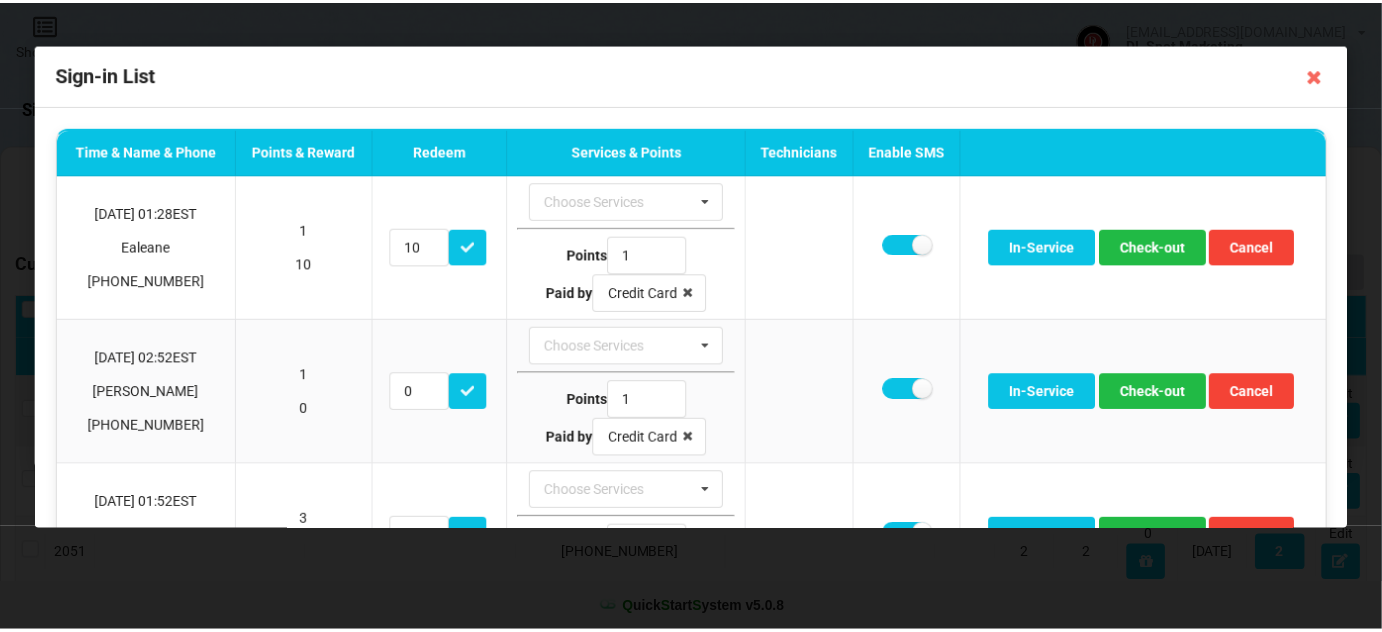 scroll, scrollTop: 0, scrollLeft: 0, axis: both 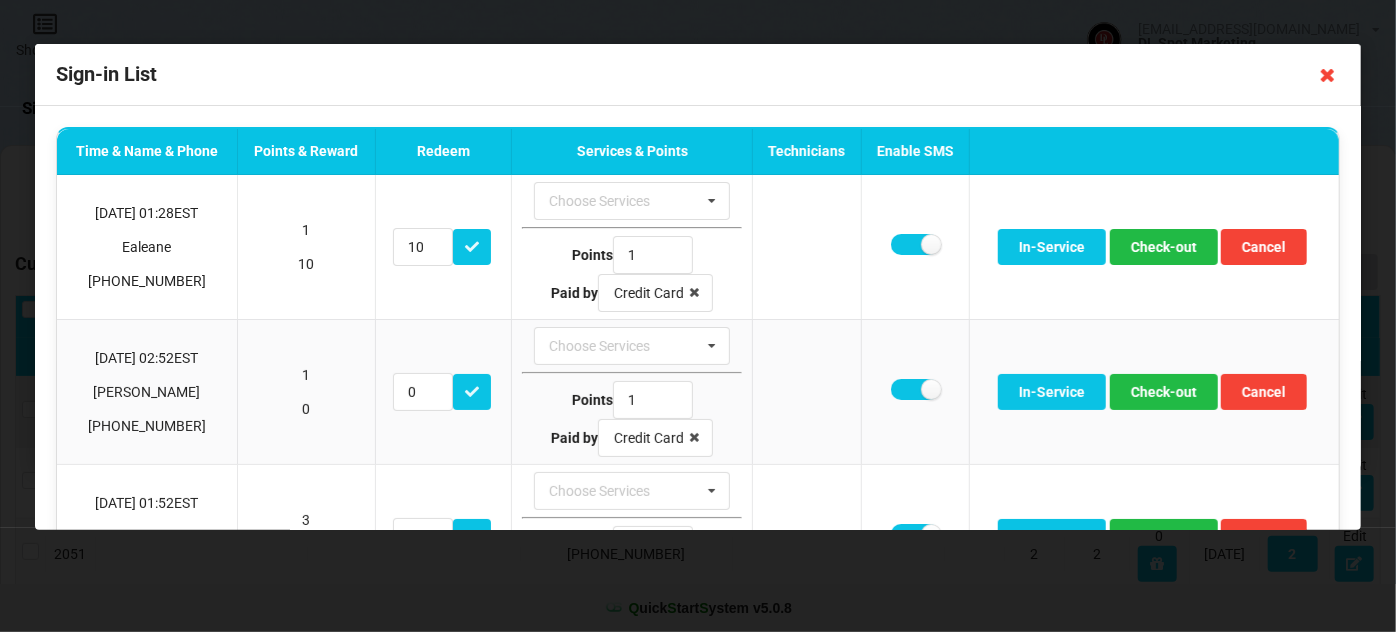 click at bounding box center [1328, 75] 